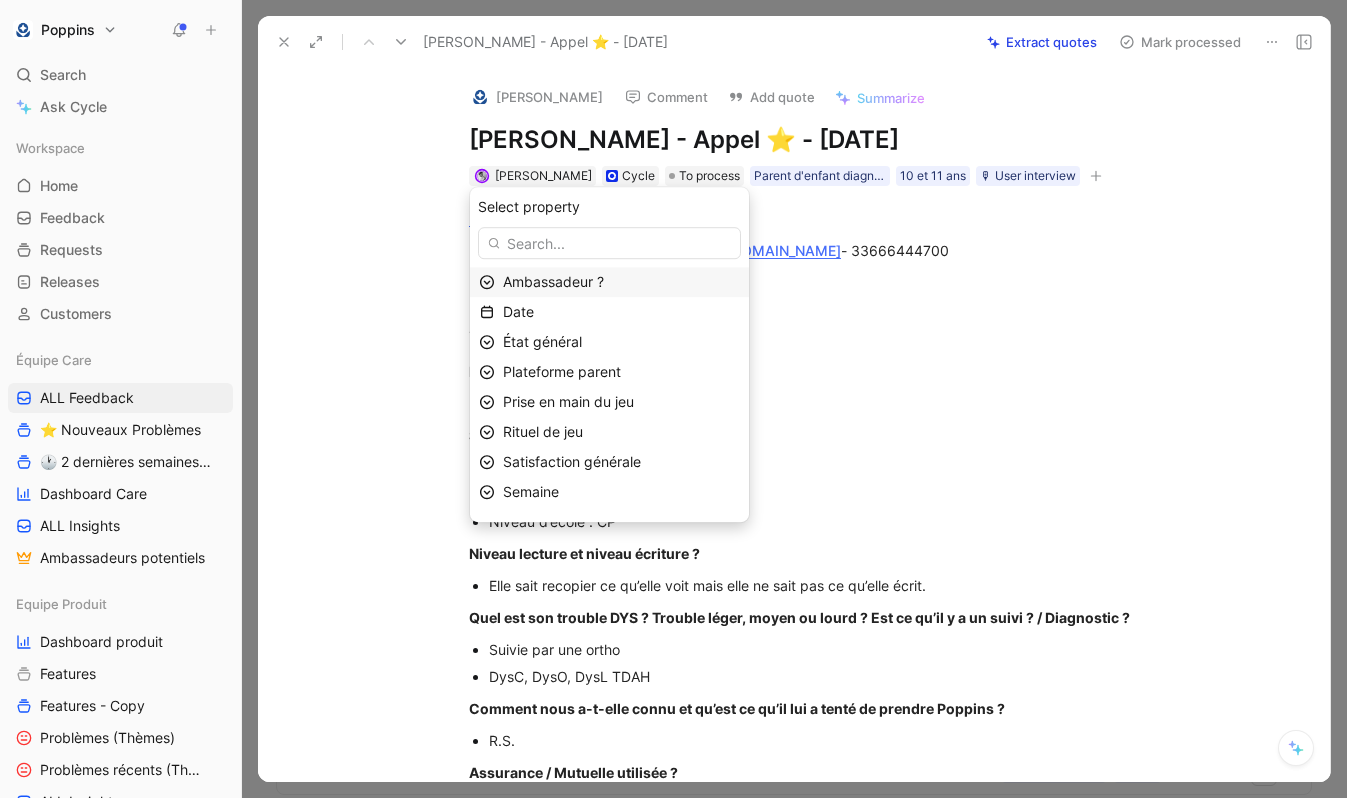 scroll, scrollTop: 0, scrollLeft: 0, axis: both 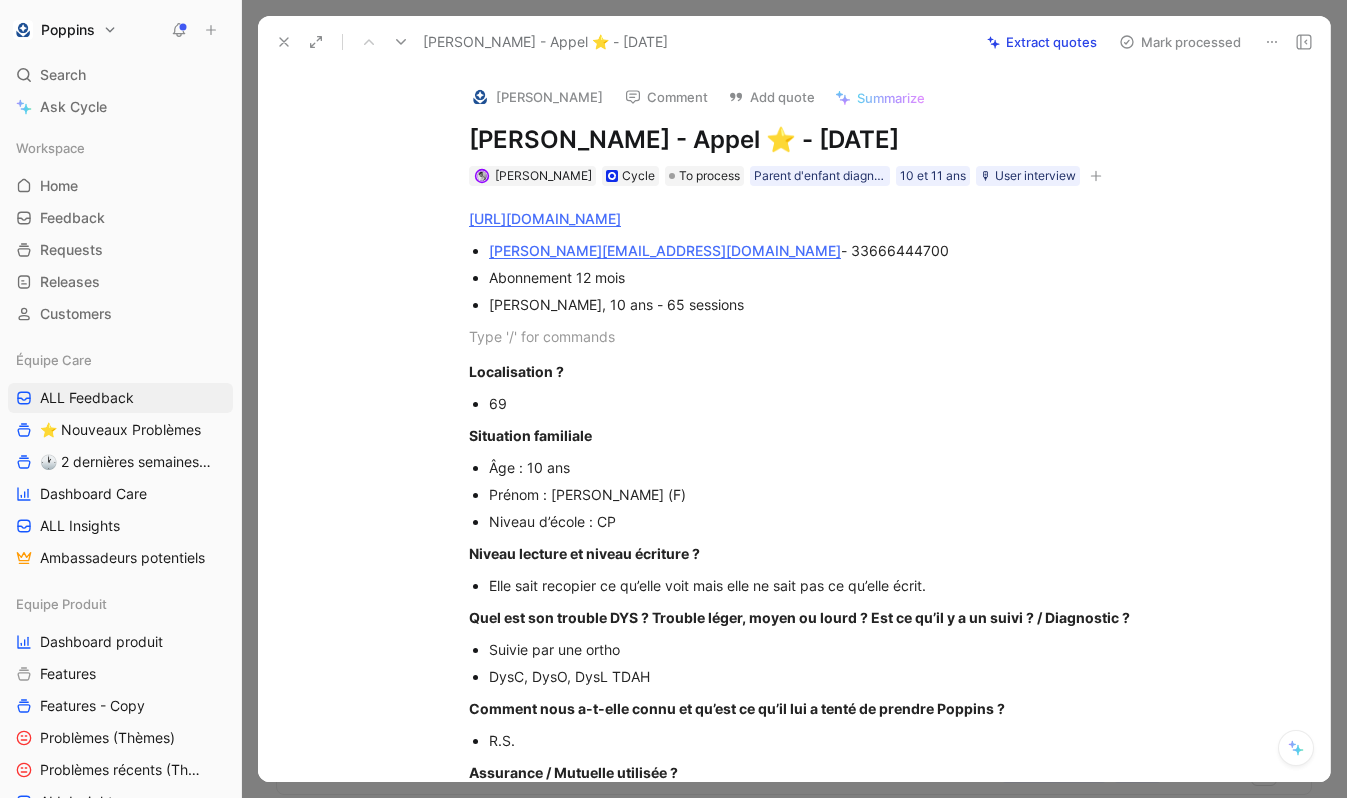 click 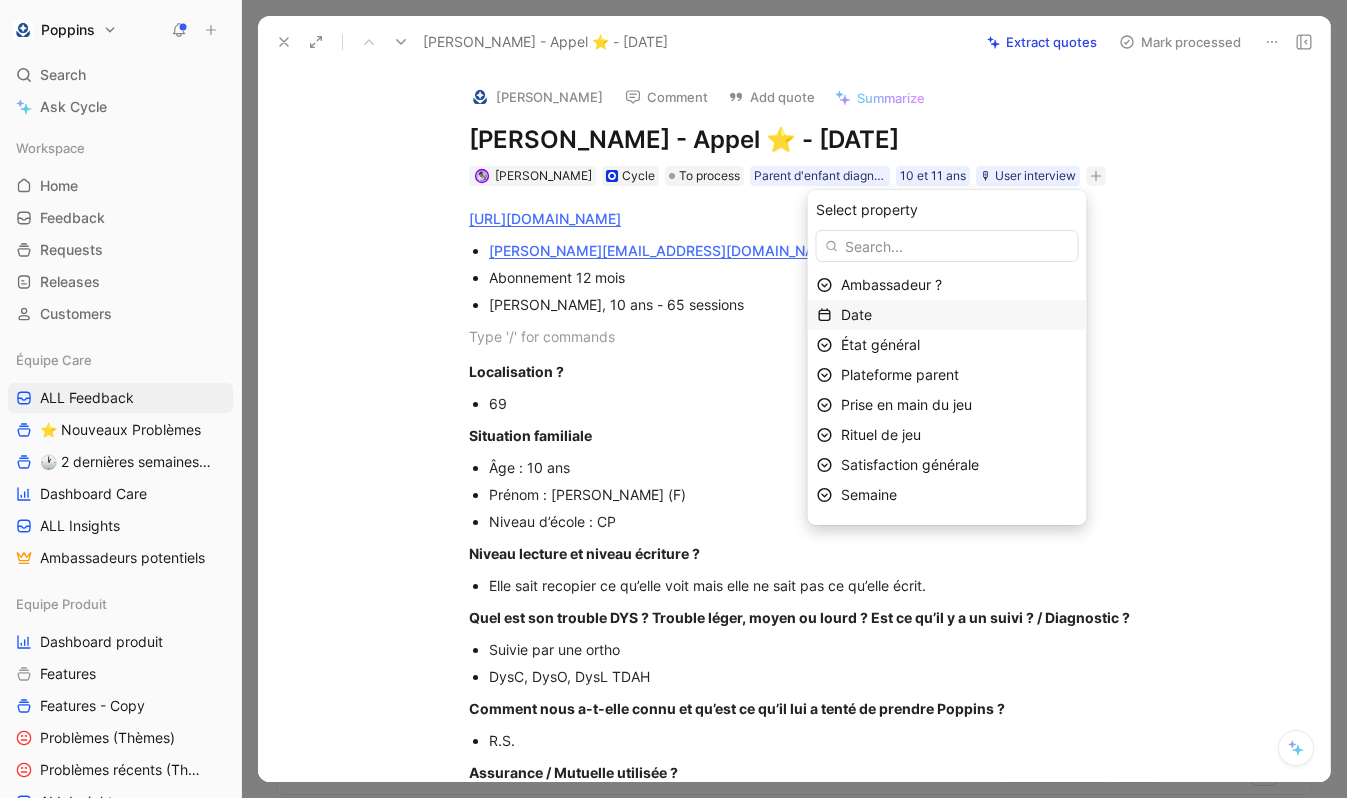 click on "Date" at bounding box center (959, 315) 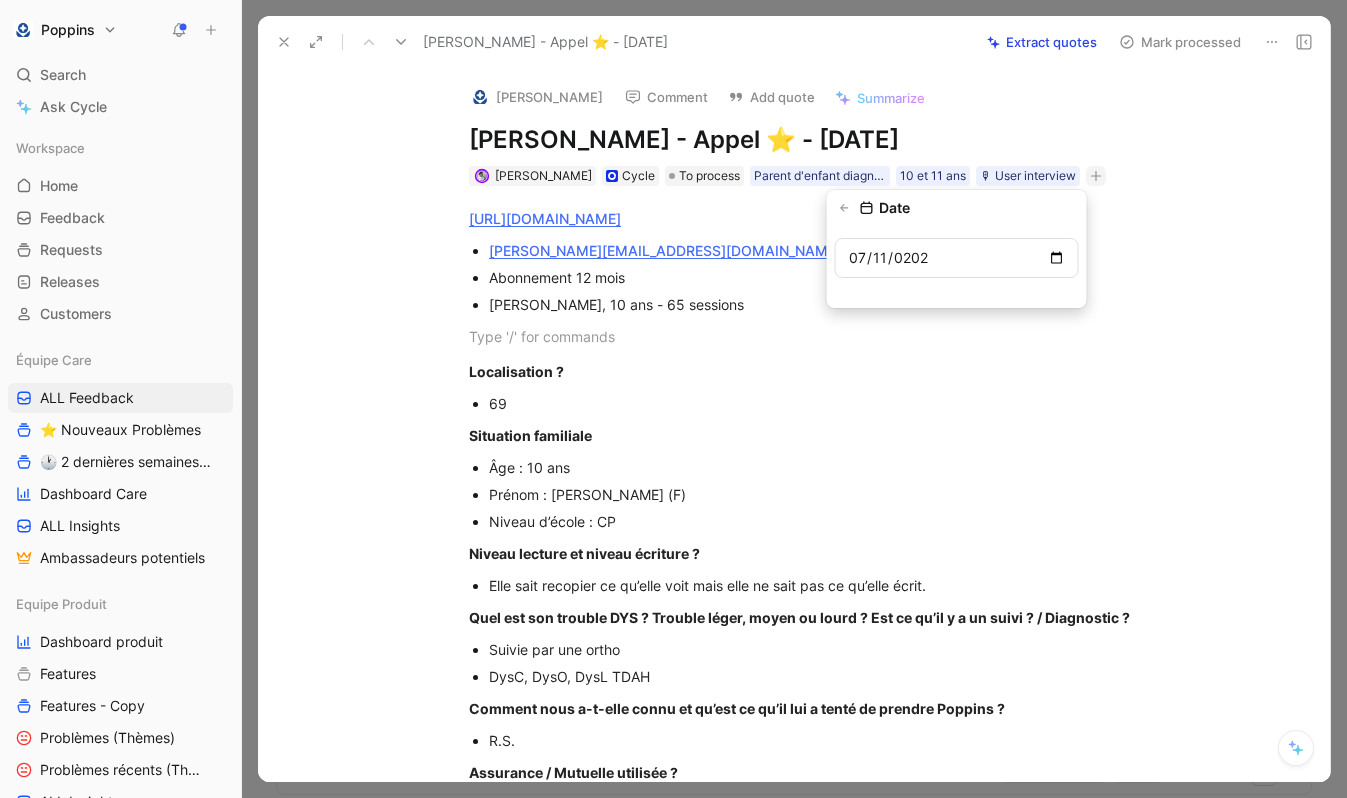 type on "[DATE]" 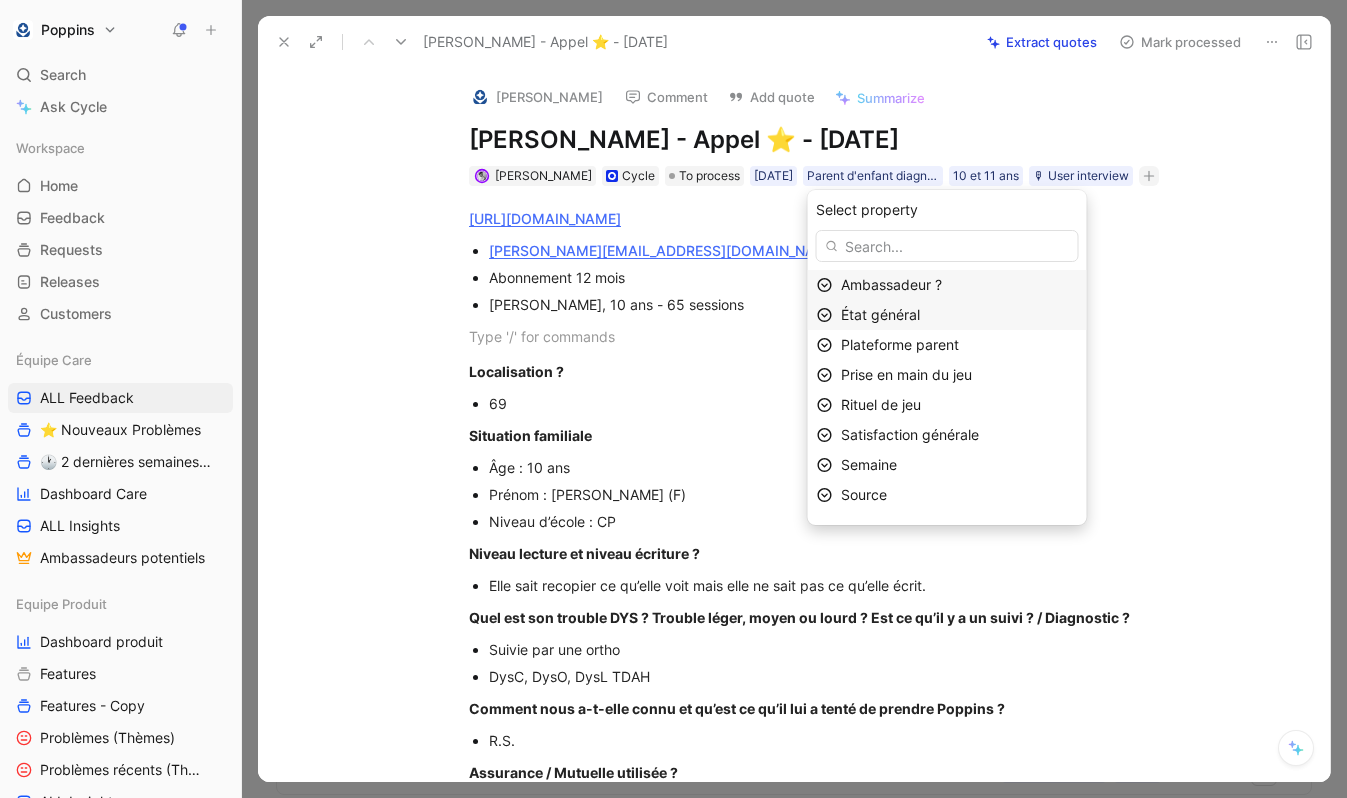 click on "État général" at bounding box center (959, 315) 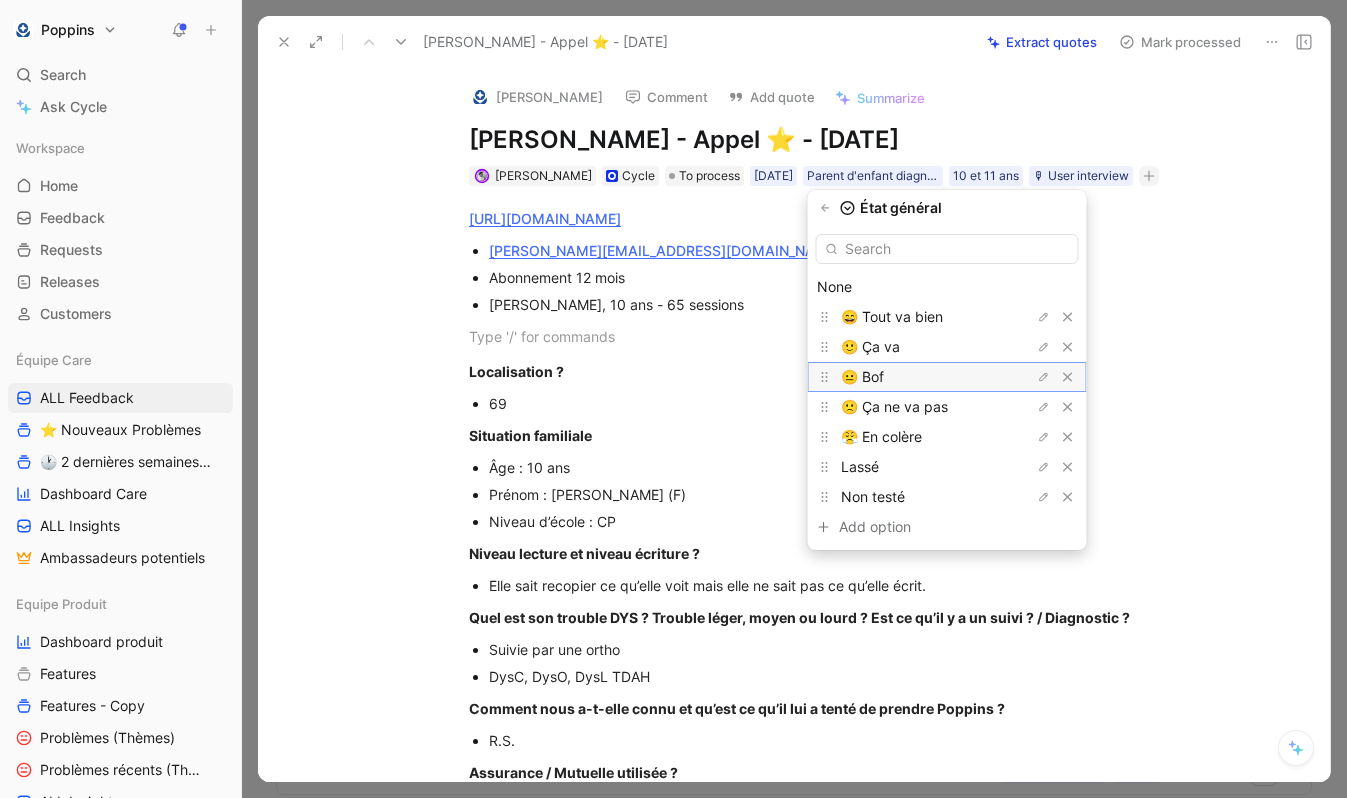 click on "😐 Bof" at bounding box center [916, 377] 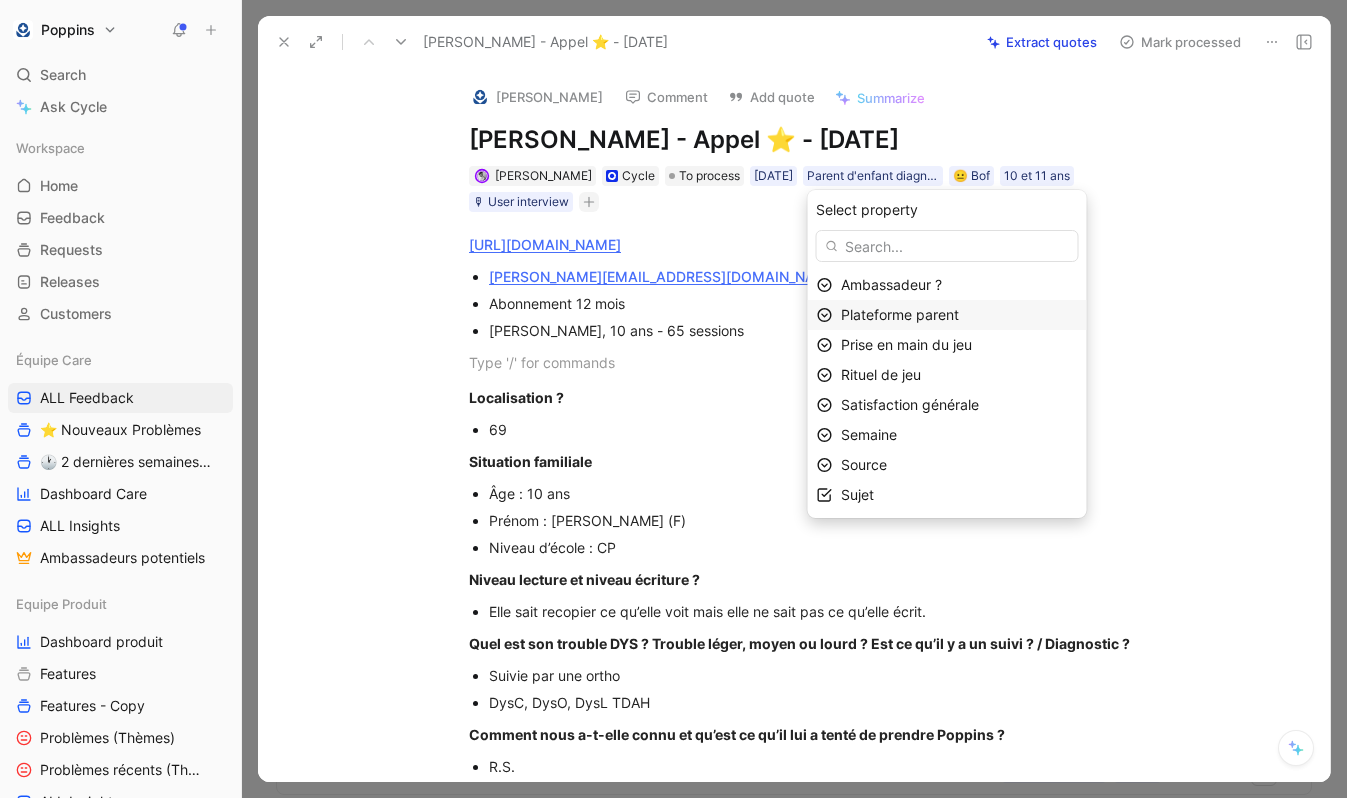 click on "Plateforme parent" at bounding box center (900, 314) 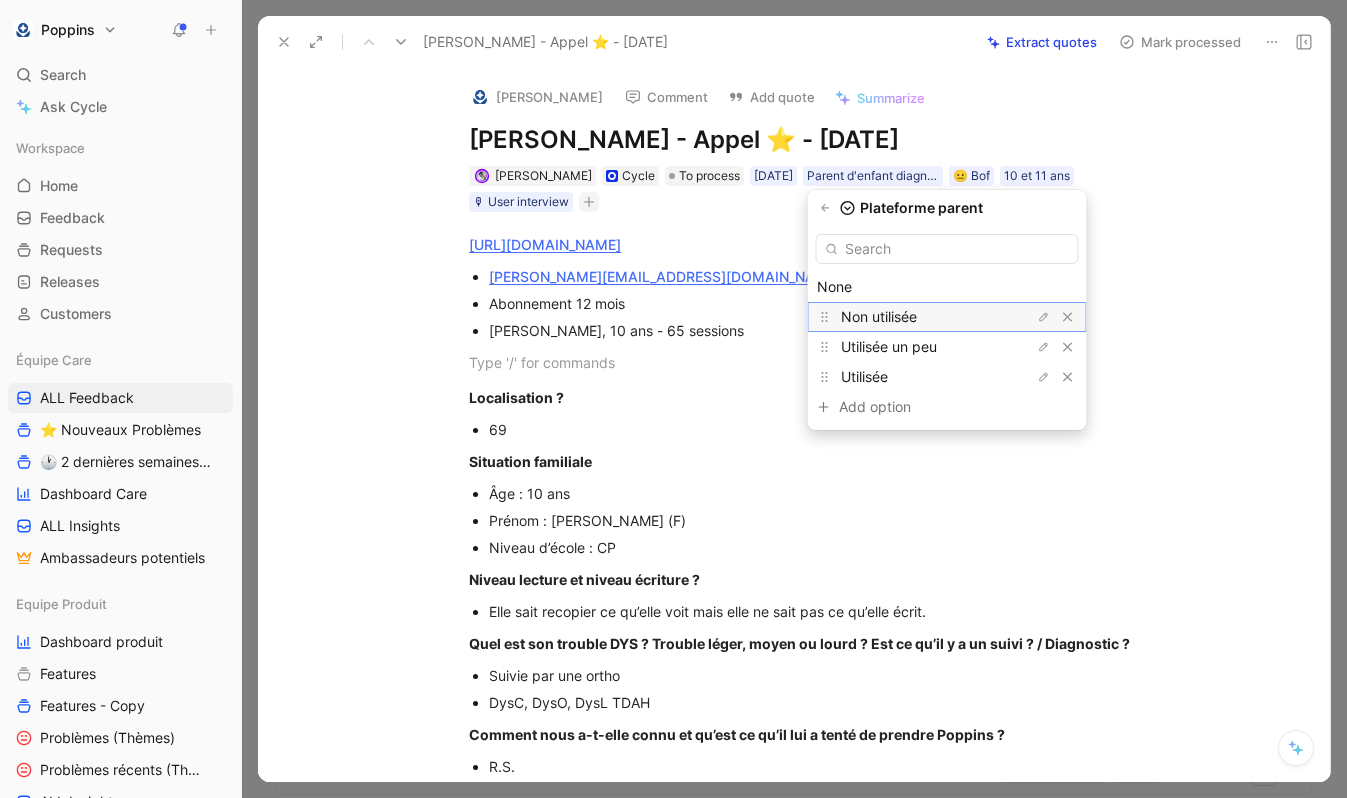 click on "Non utilisée" at bounding box center [879, 316] 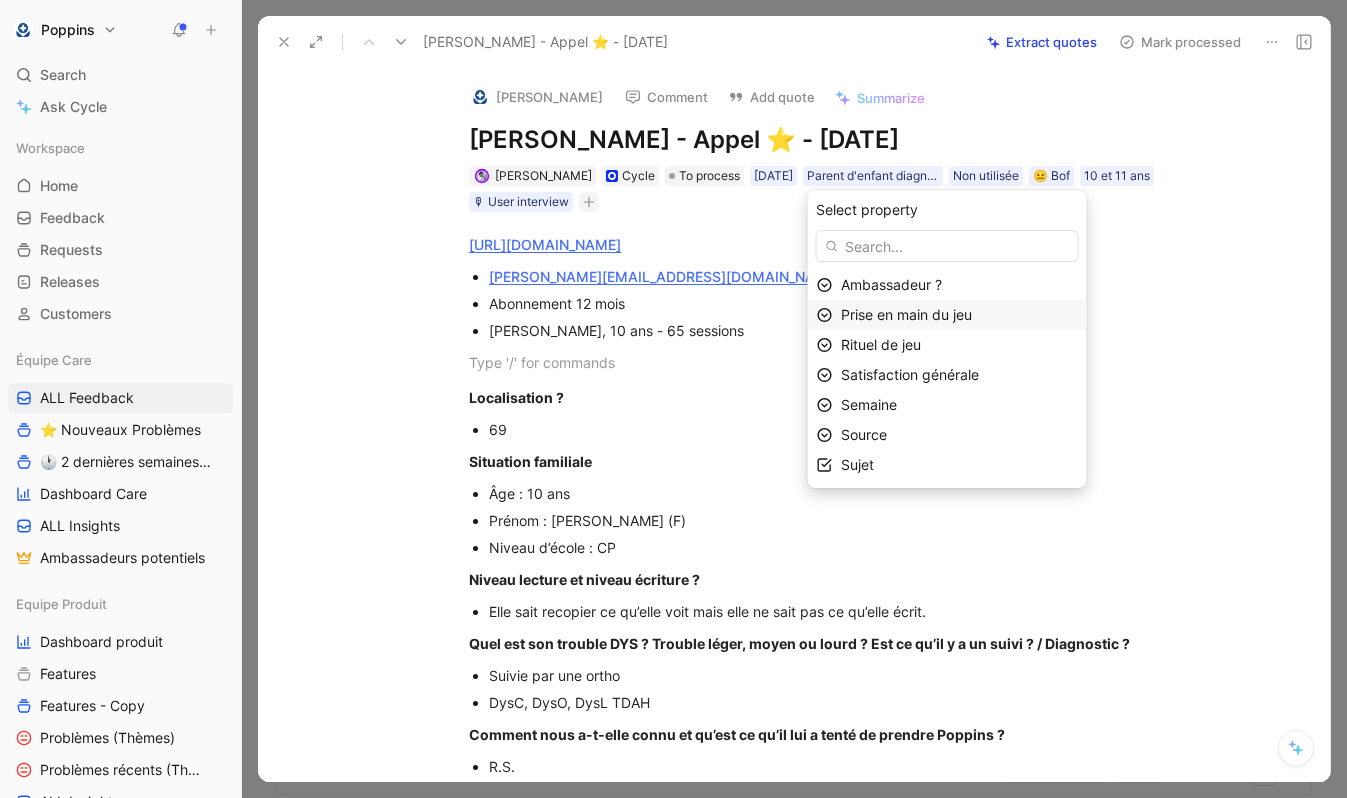 click on "Prise en main du jeu" at bounding box center (906, 314) 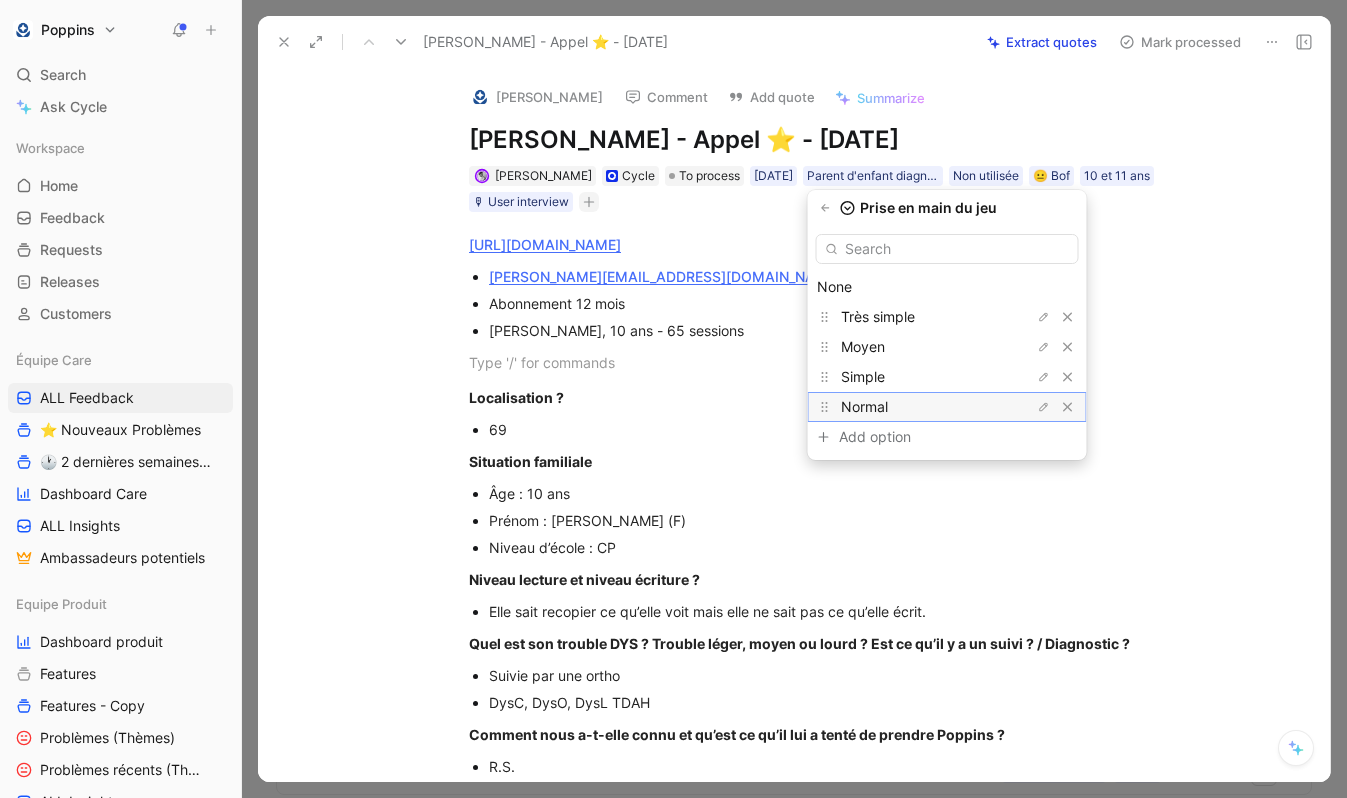 click on "Normal" at bounding box center [916, 407] 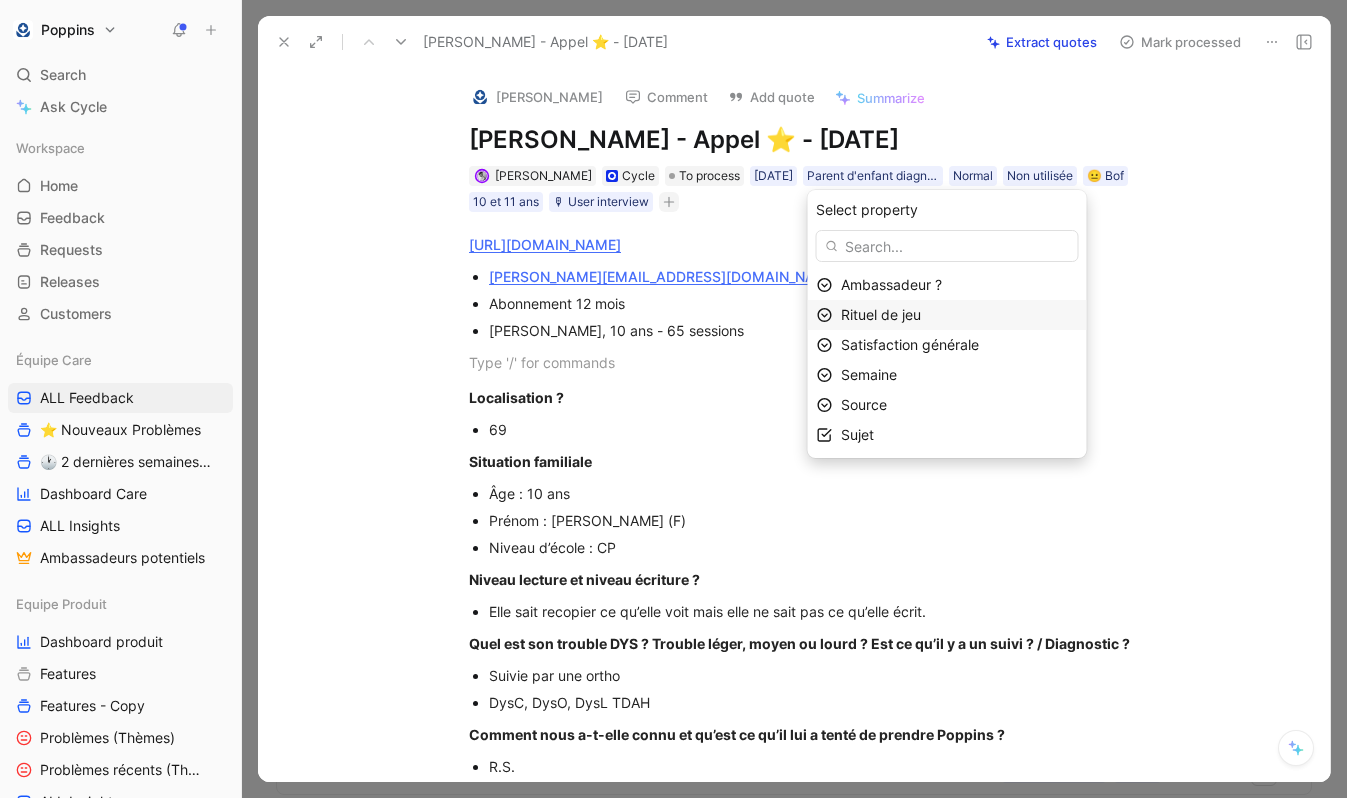 click on "Rituel de jeu" at bounding box center (881, 314) 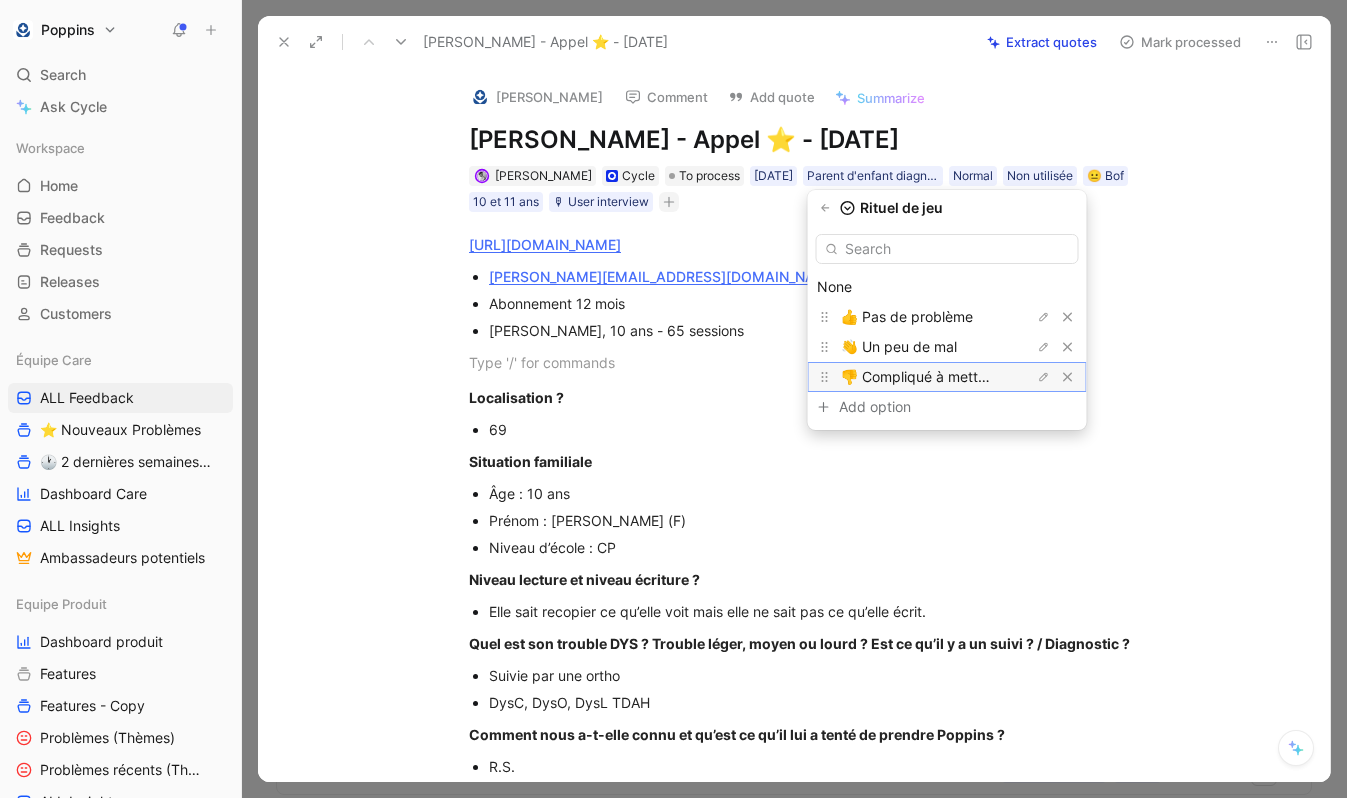 click on "👎 Compliqué à mettre en place" at bounding box center (946, 376) 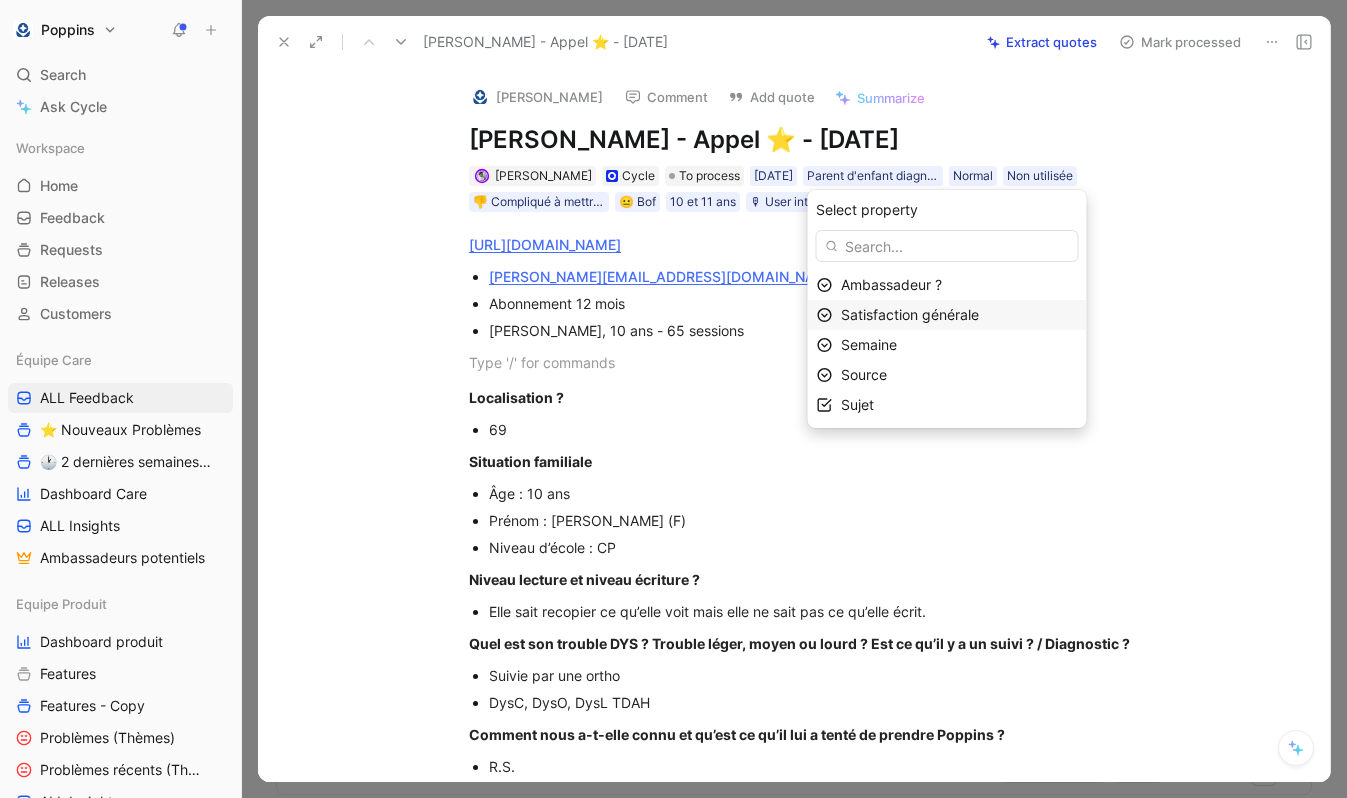click on "Satisfaction générale" at bounding box center (910, 314) 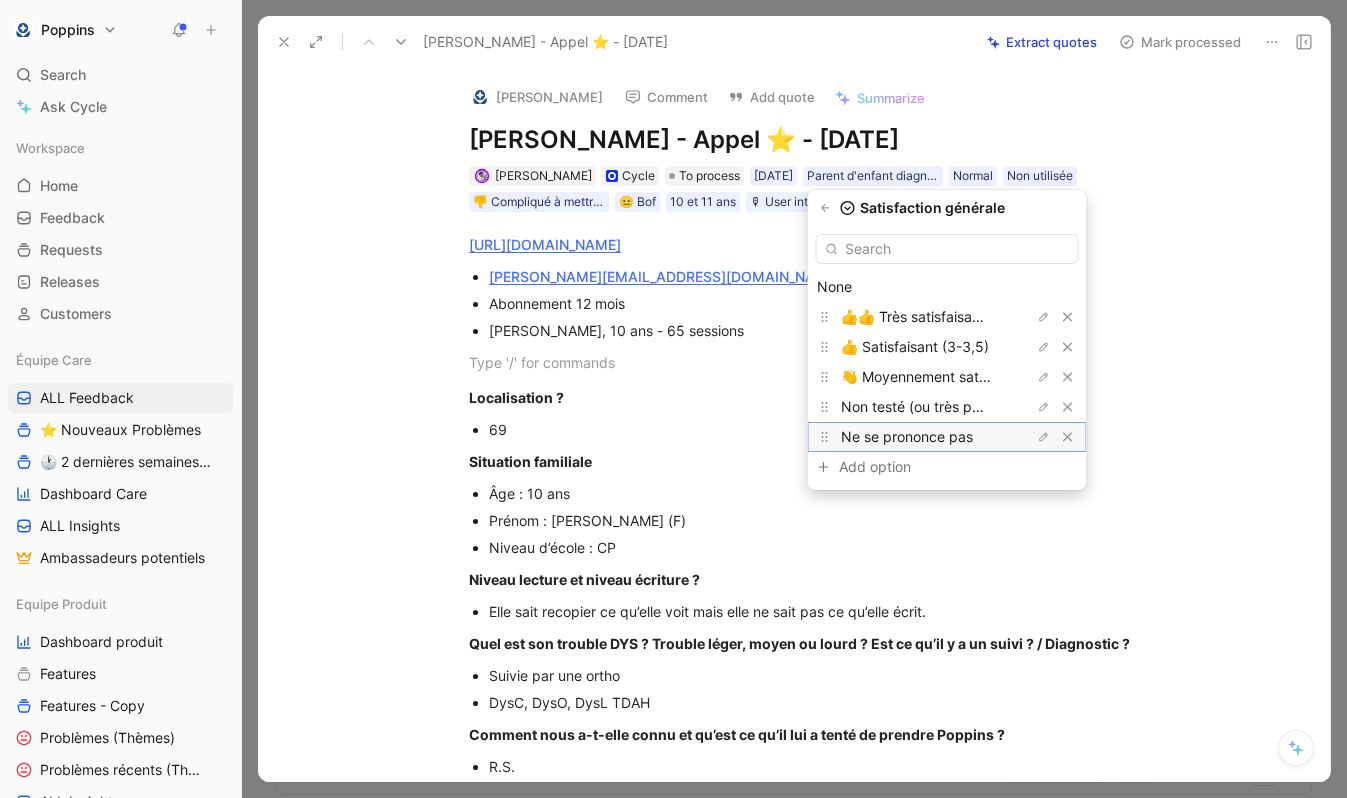 click on "Ne se prononce pas" at bounding box center [907, 436] 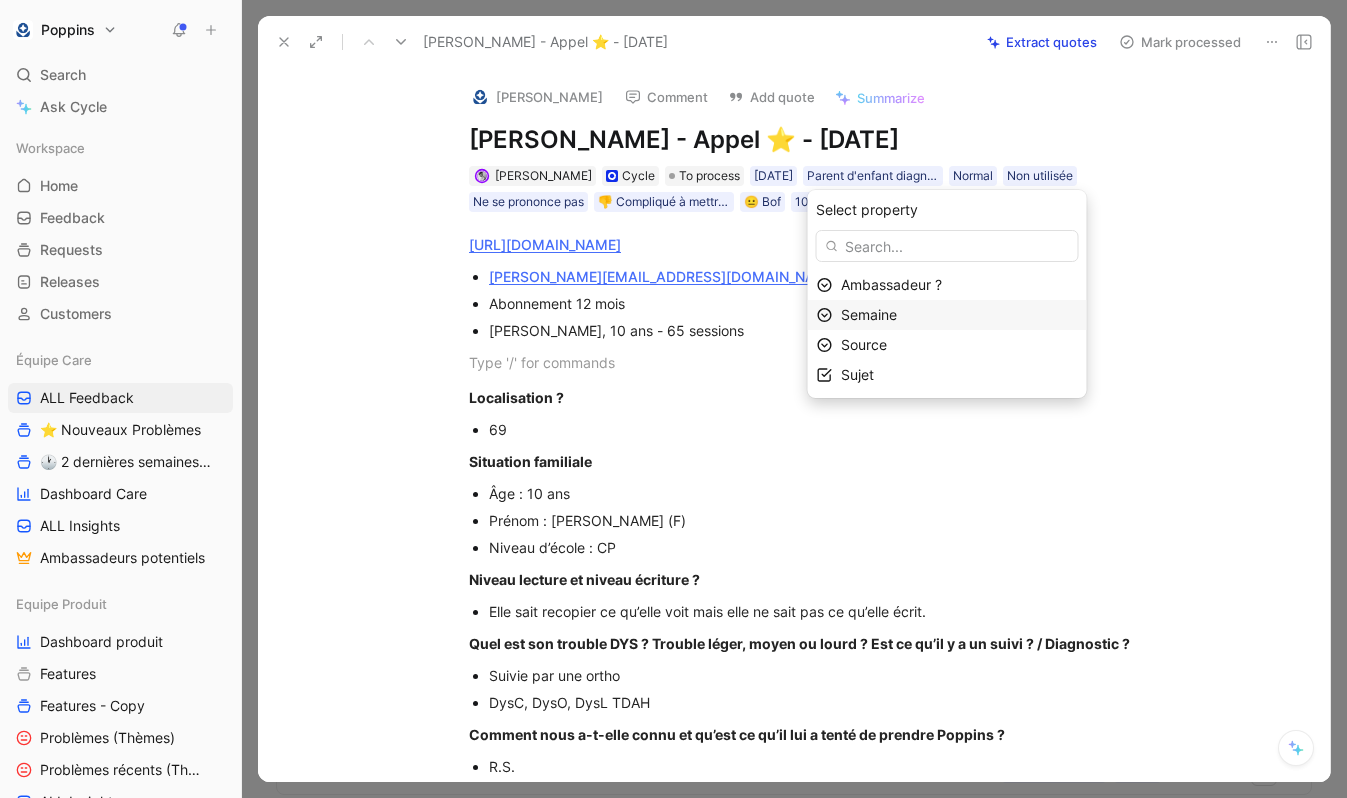 click on "Semaine" at bounding box center (869, 314) 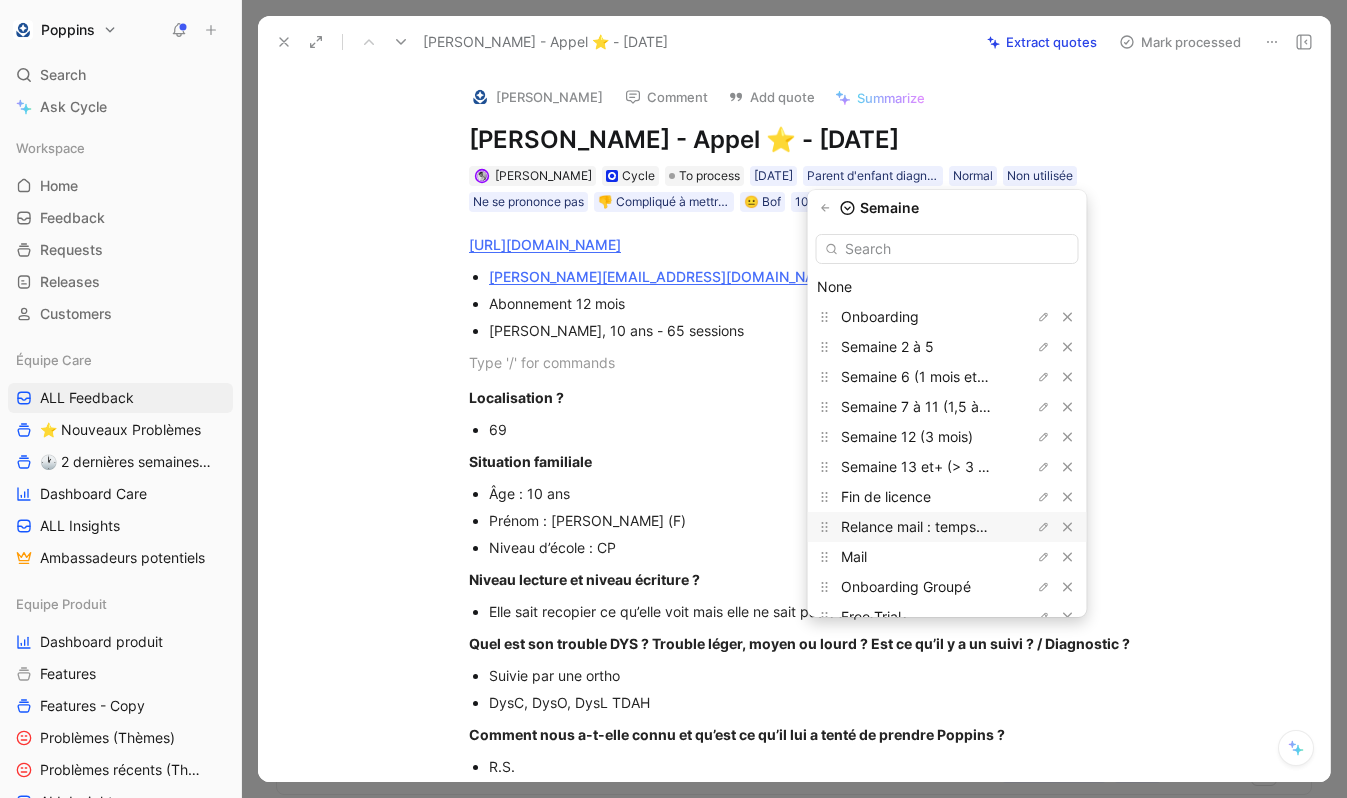 scroll, scrollTop: 113, scrollLeft: 0, axis: vertical 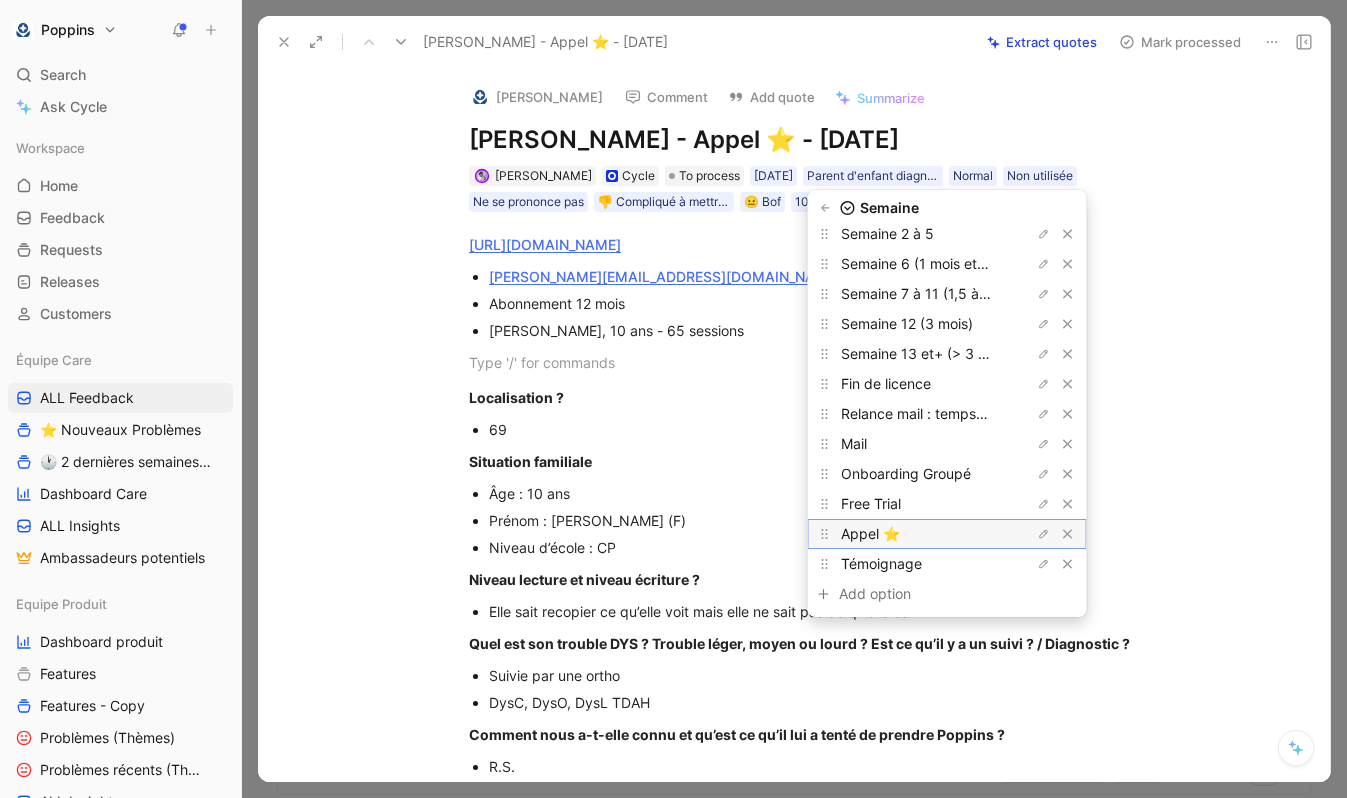 click on "Appel ⭐️" at bounding box center (916, 534) 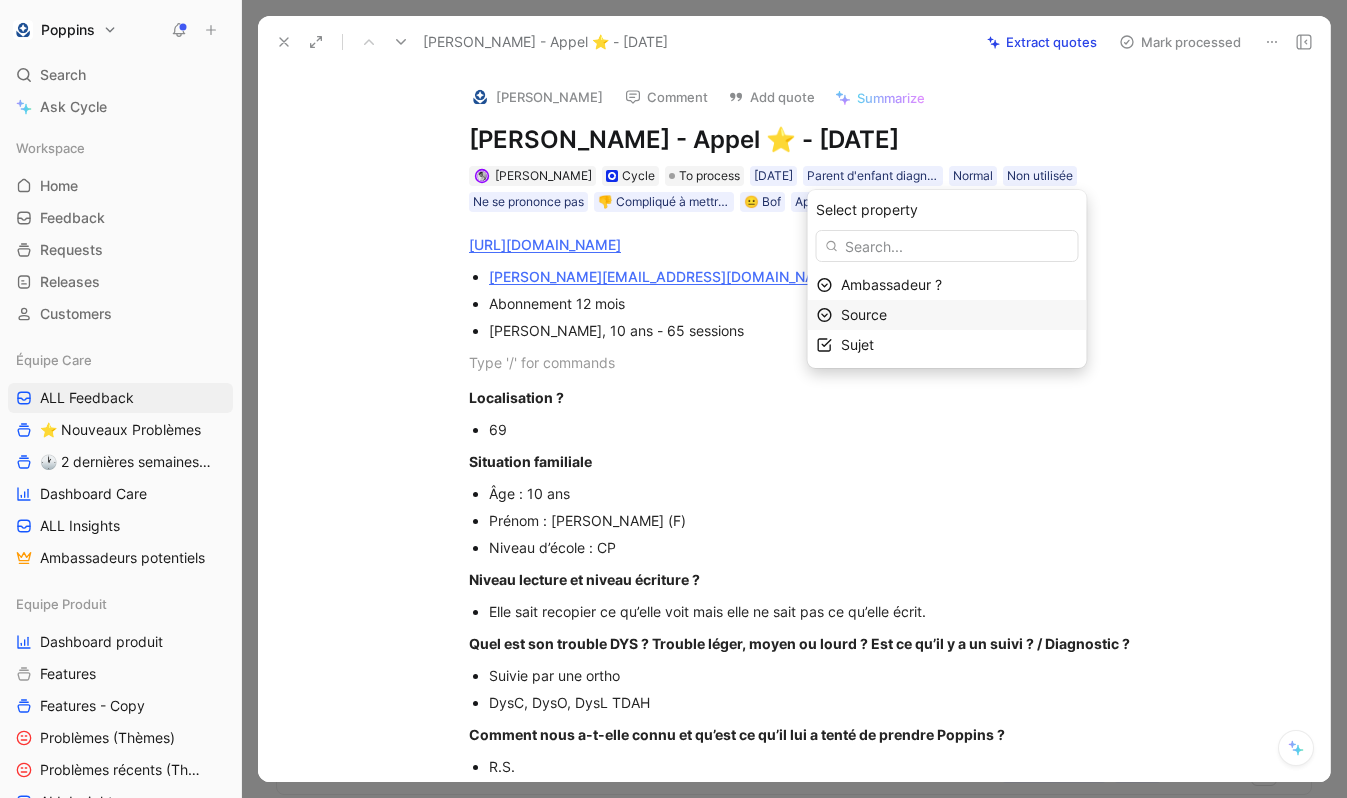 click on "Source" at bounding box center [959, 315] 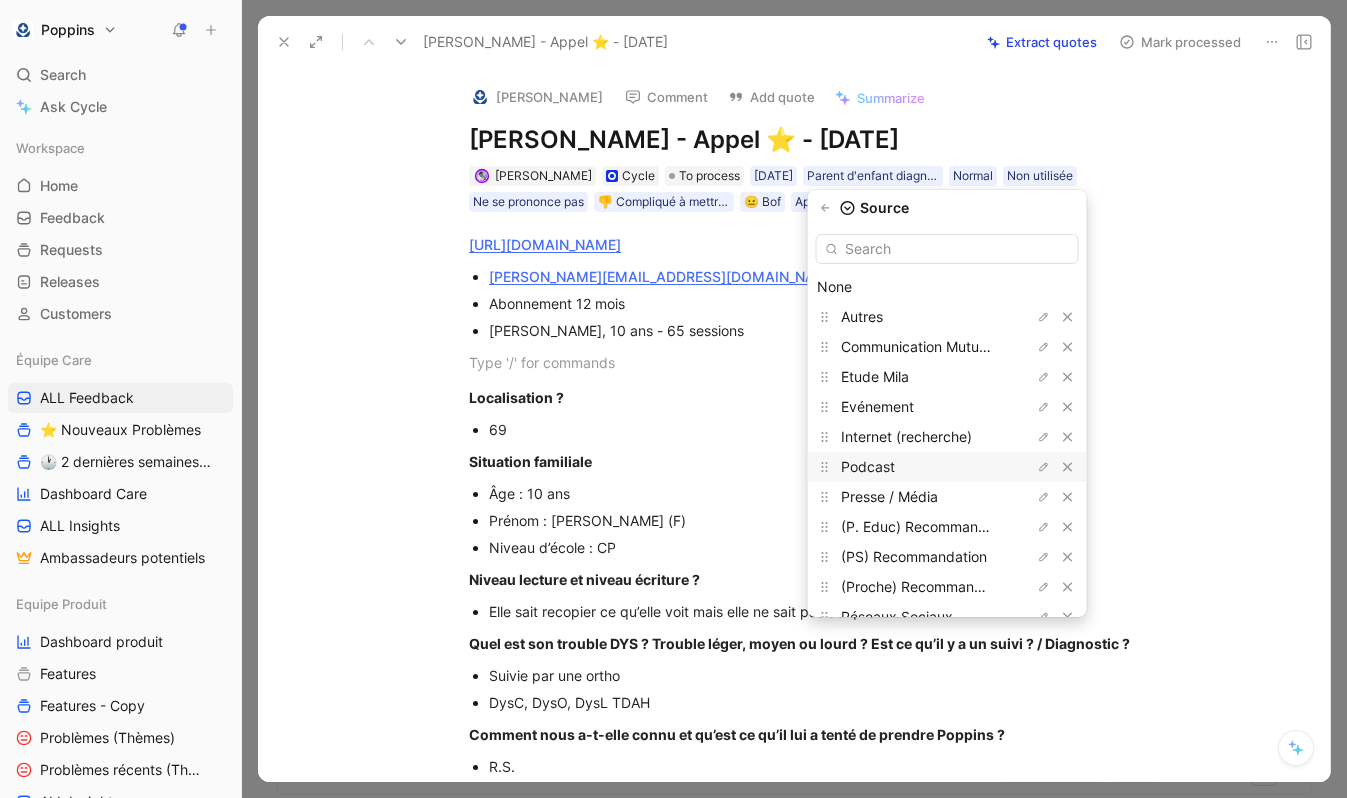 scroll, scrollTop: 53, scrollLeft: 0, axis: vertical 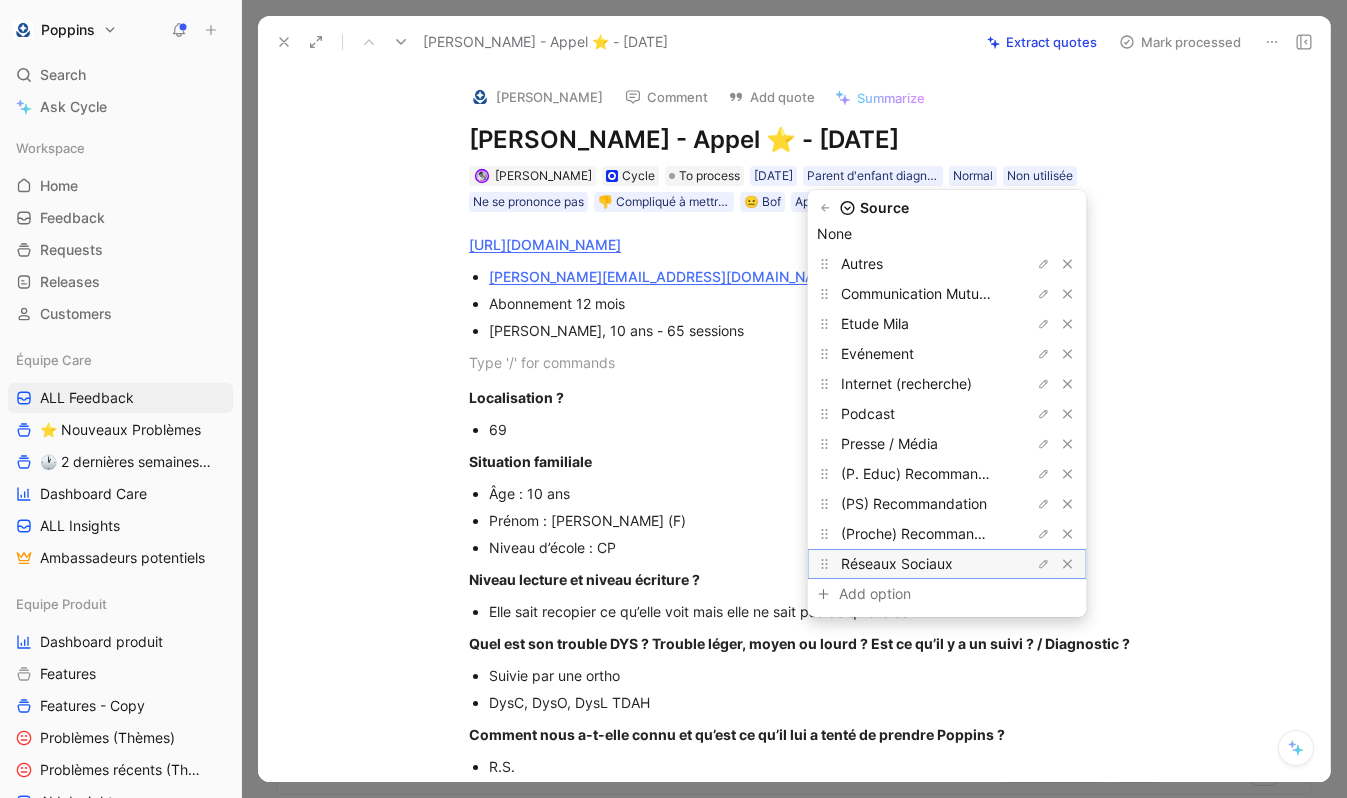 click on "Réseaux Sociaux" at bounding box center [897, 563] 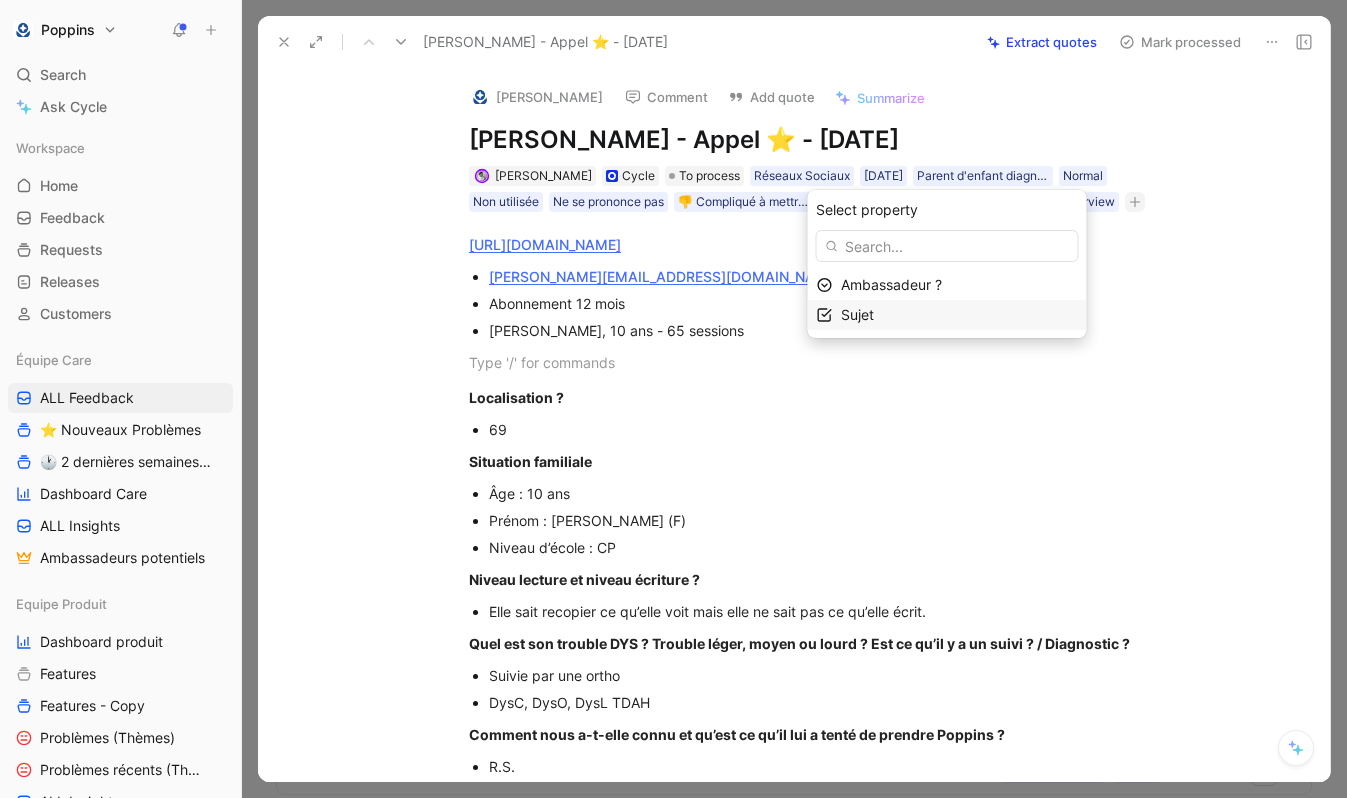 click on "Sujet" at bounding box center [959, 315] 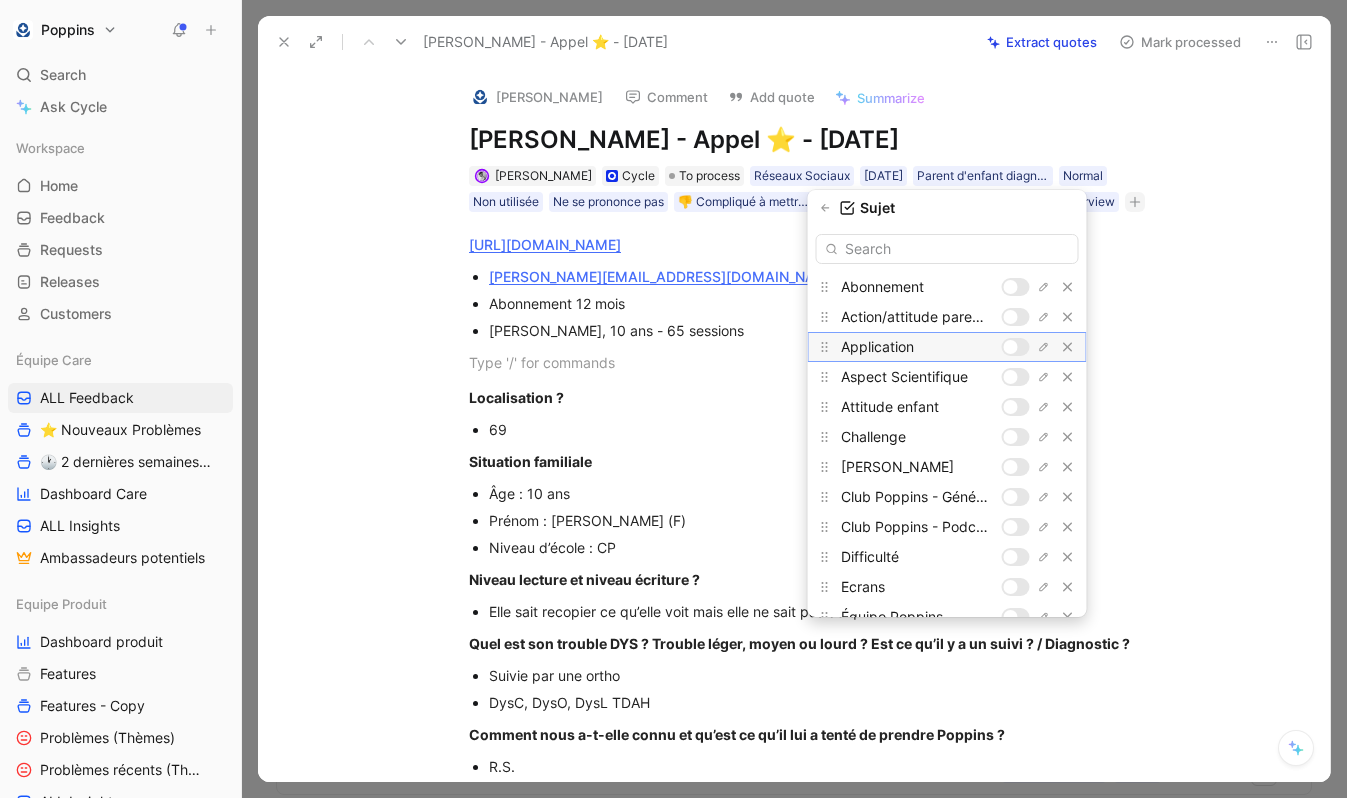 click at bounding box center [1016, 347] 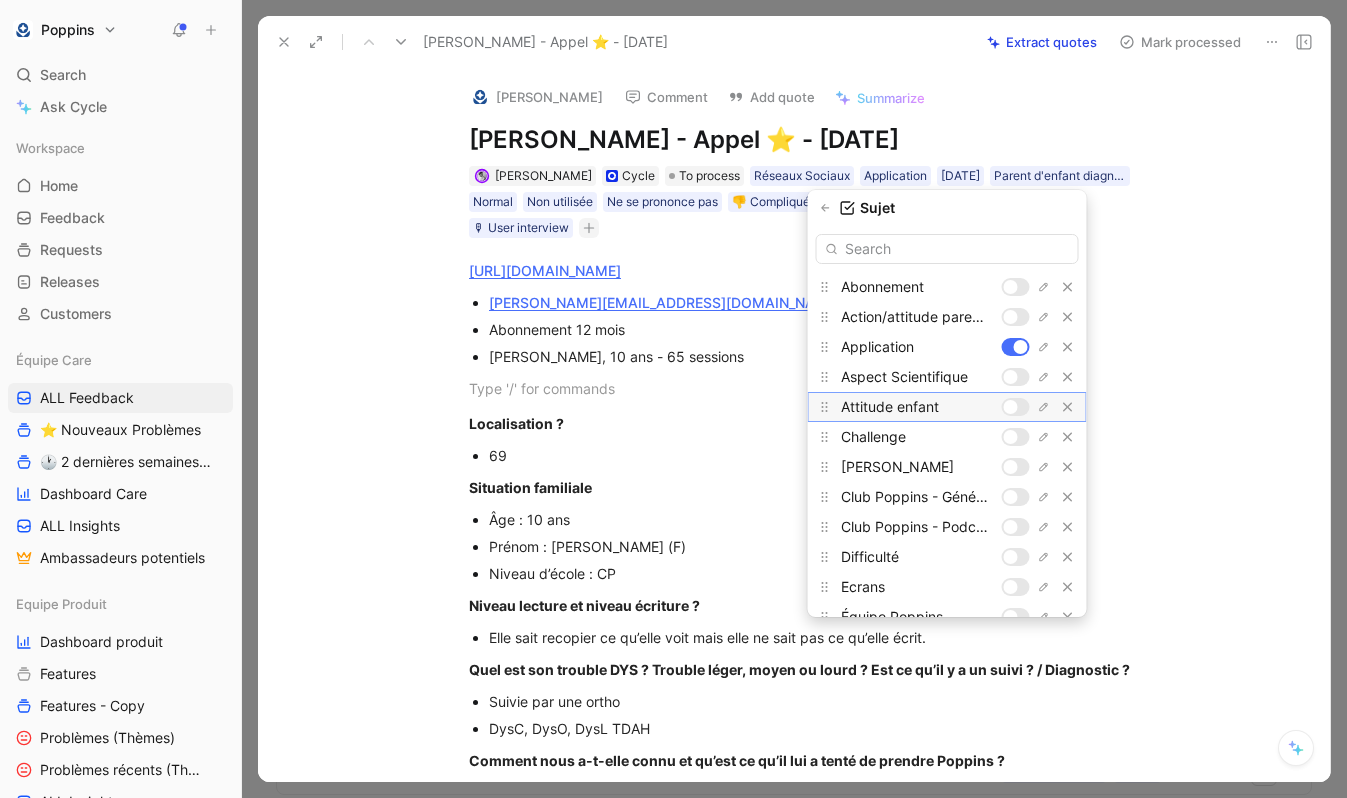 click at bounding box center [1011, 407] 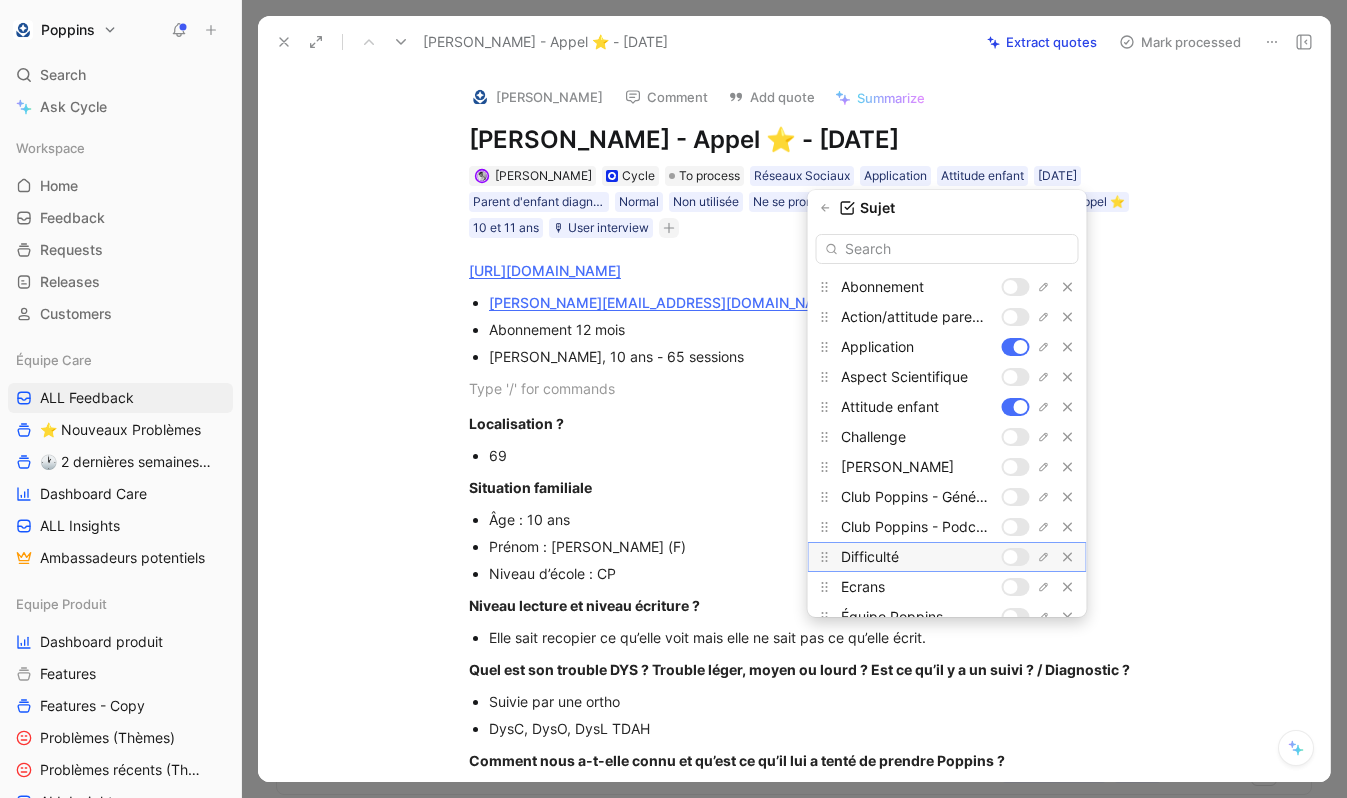 click at bounding box center (1016, 557) 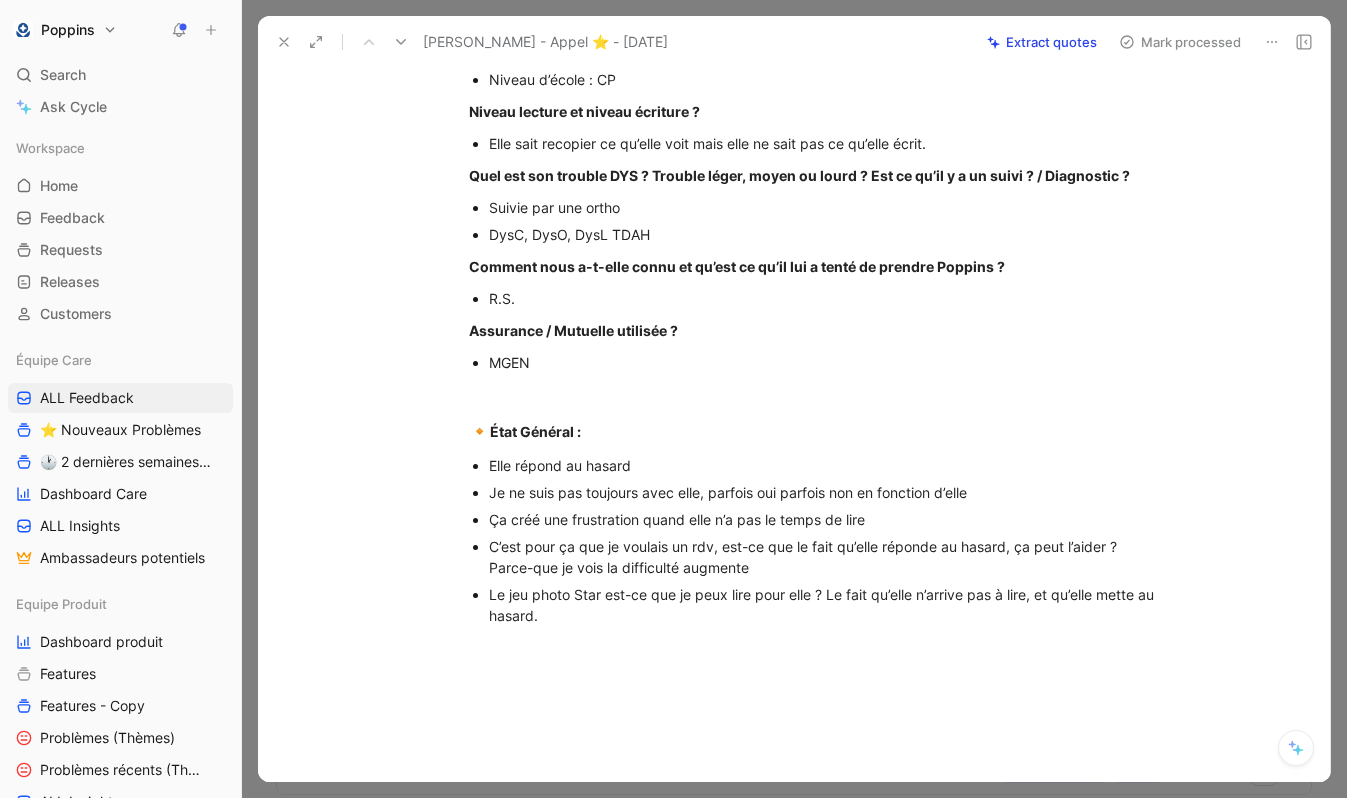 scroll, scrollTop: 497, scrollLeft: 0, axis: vertical 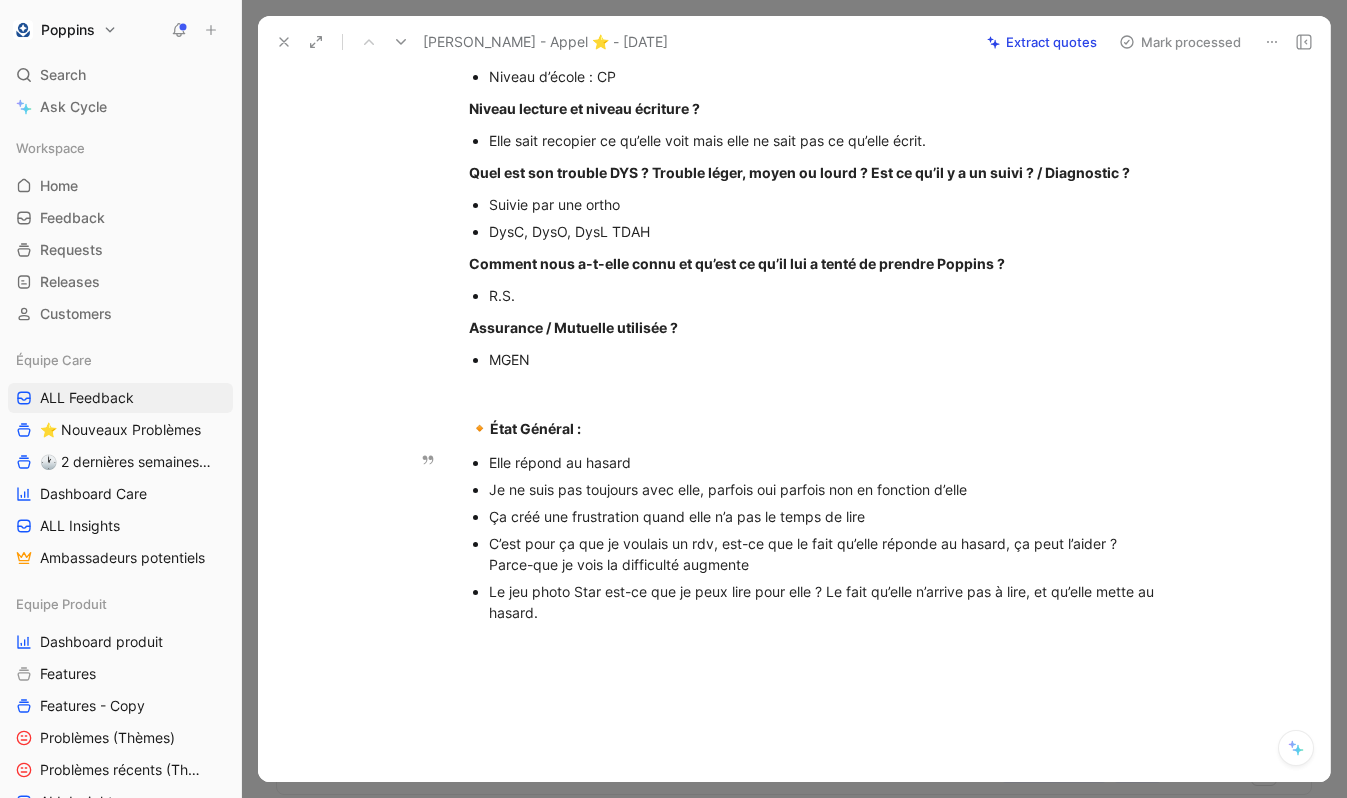 click on "Elle répond au hasard" at bounding box center (825, 462) 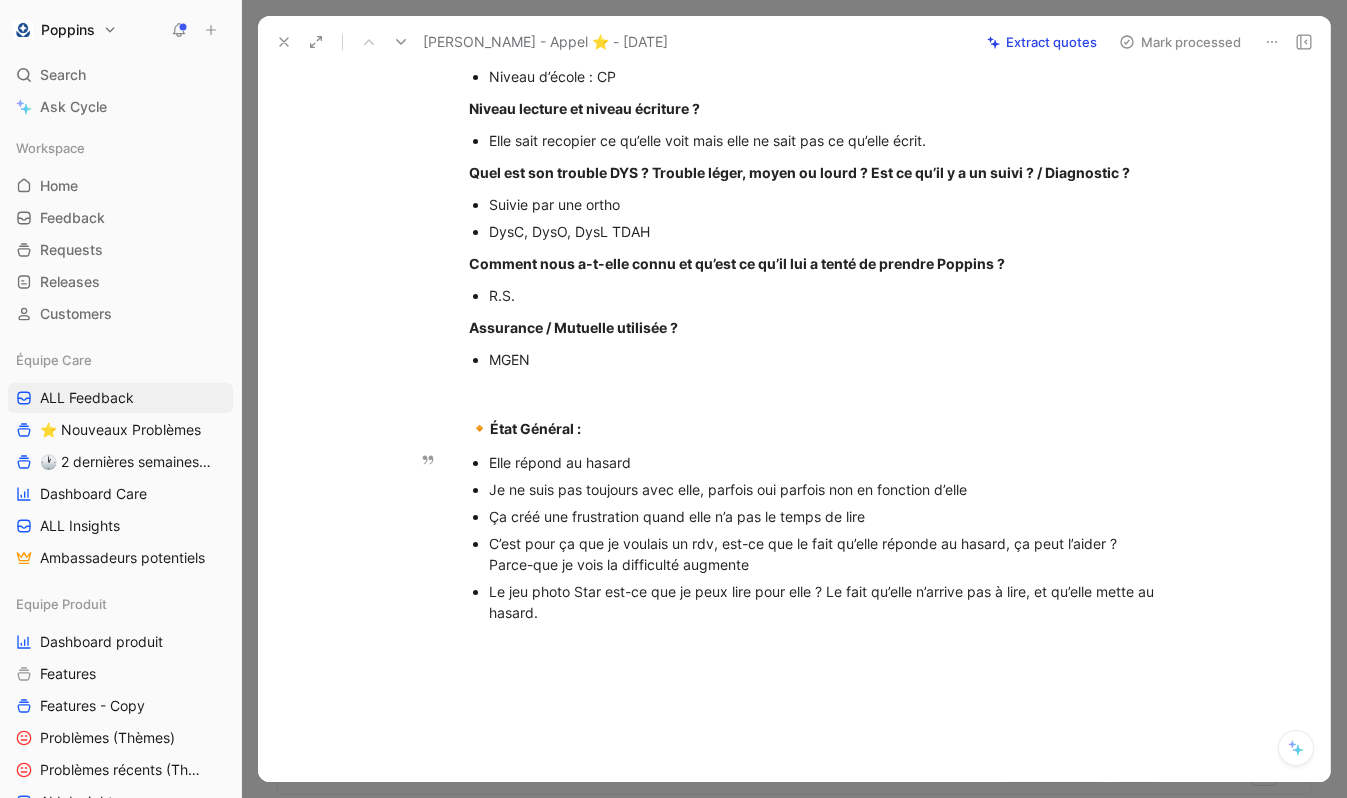 click on "Elle répond au hasard" at bounding box center [825, 462] 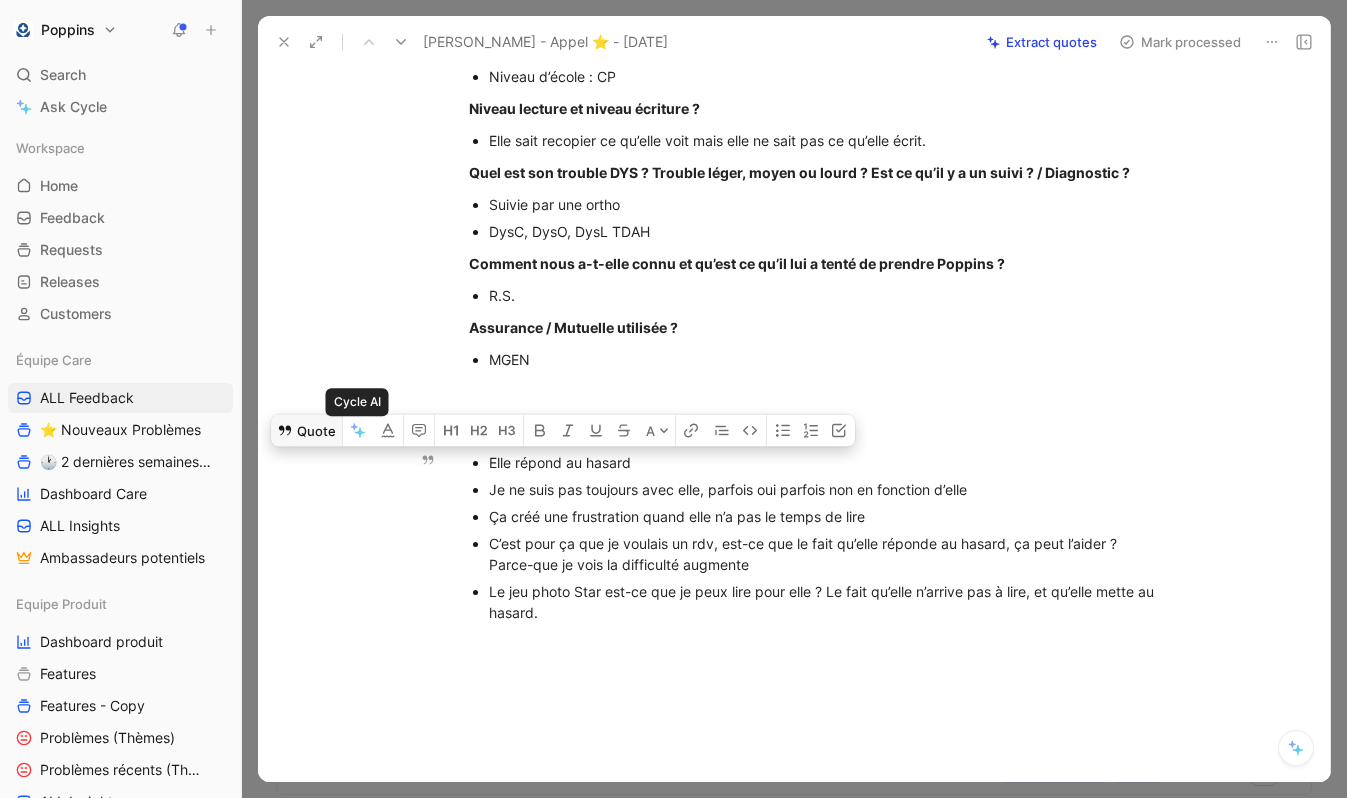 click on "Quote" at bounding box center (306, 430) 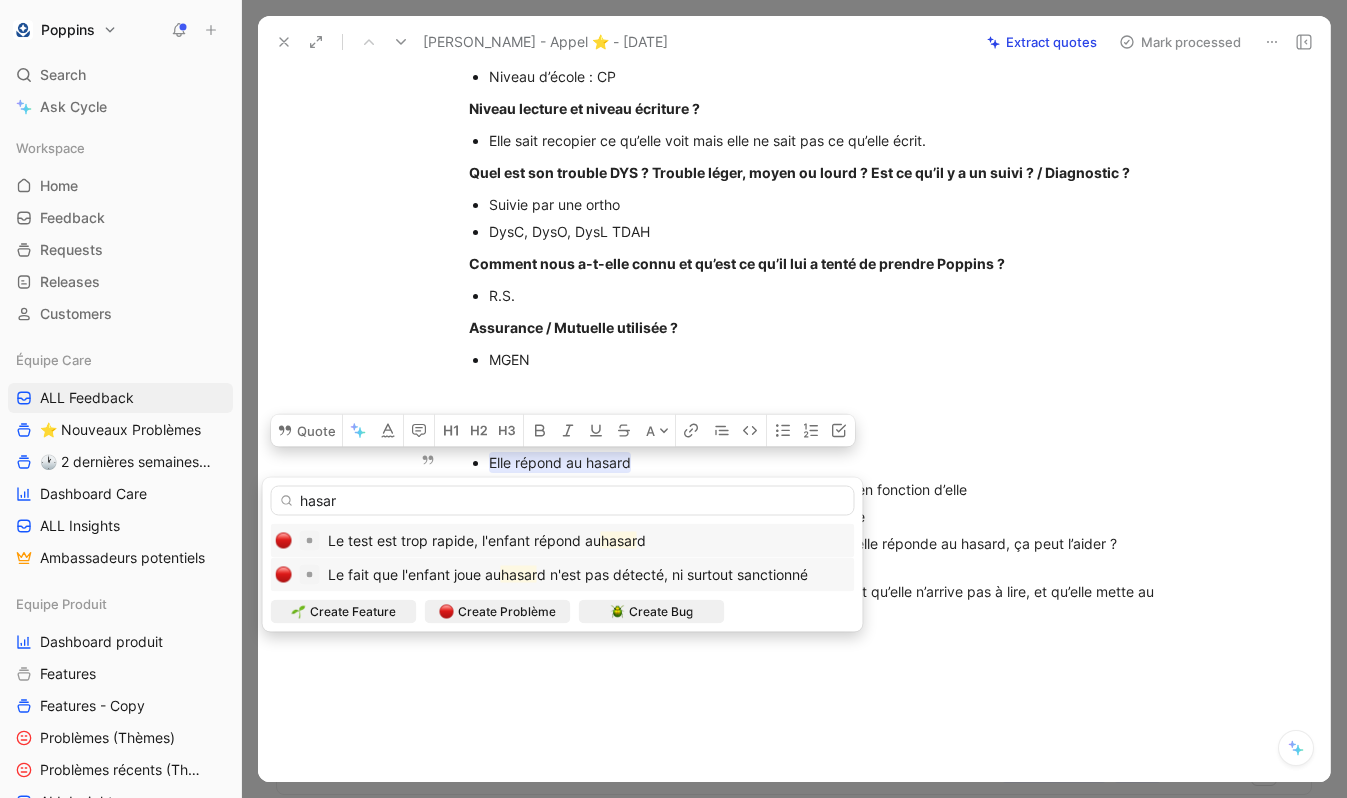 type on "hasar" 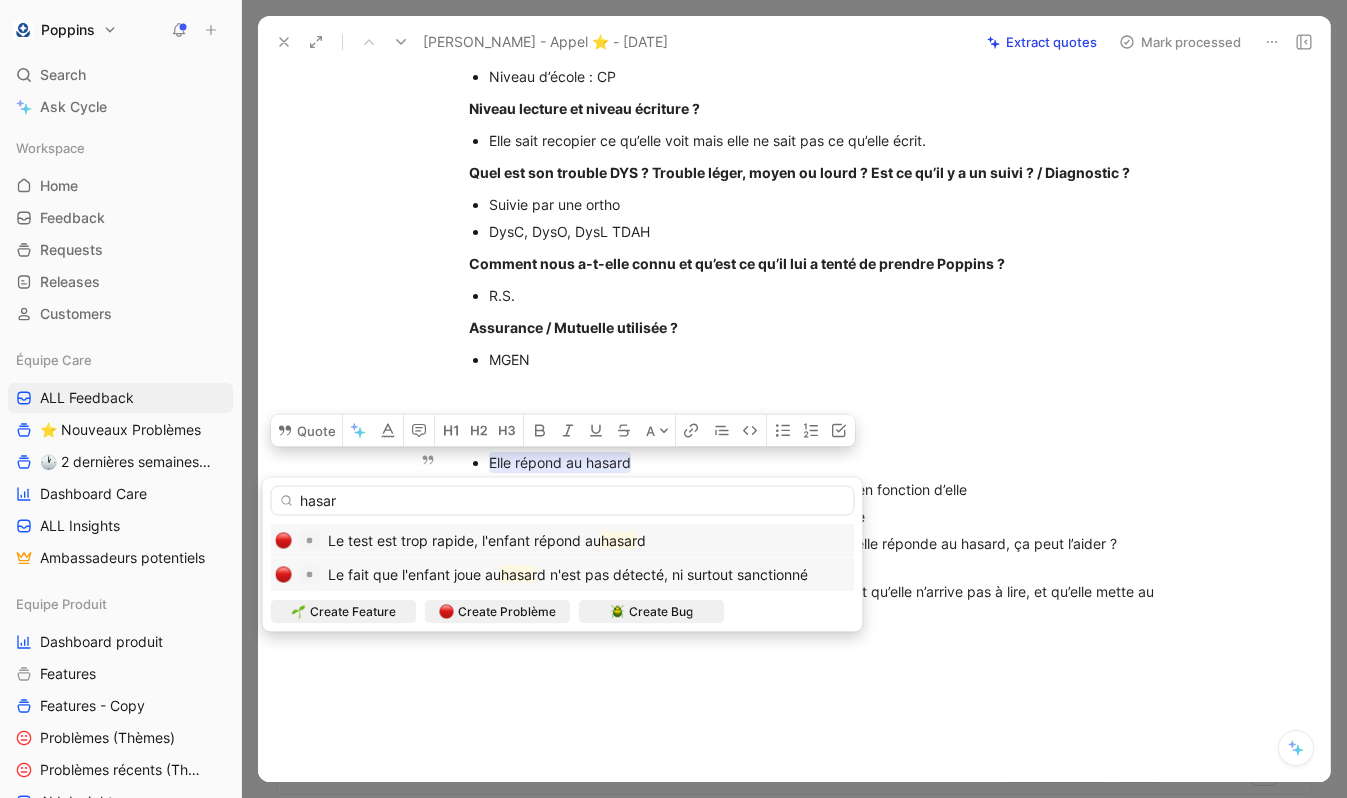click on "d n'est pas détecté, ni surtout sanctionné" at bounding box center [672, 574] 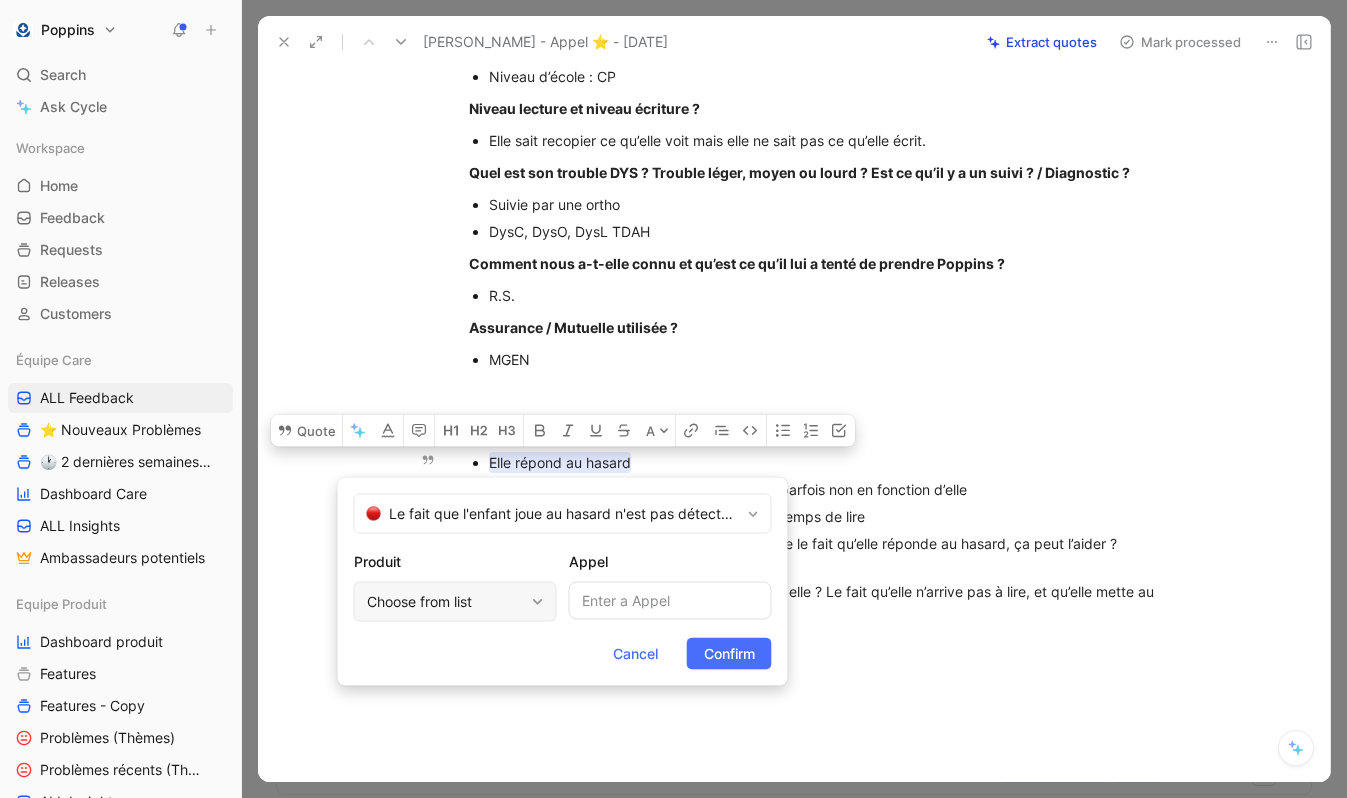 click on "Choose from list" at bounding box center (445, 602) 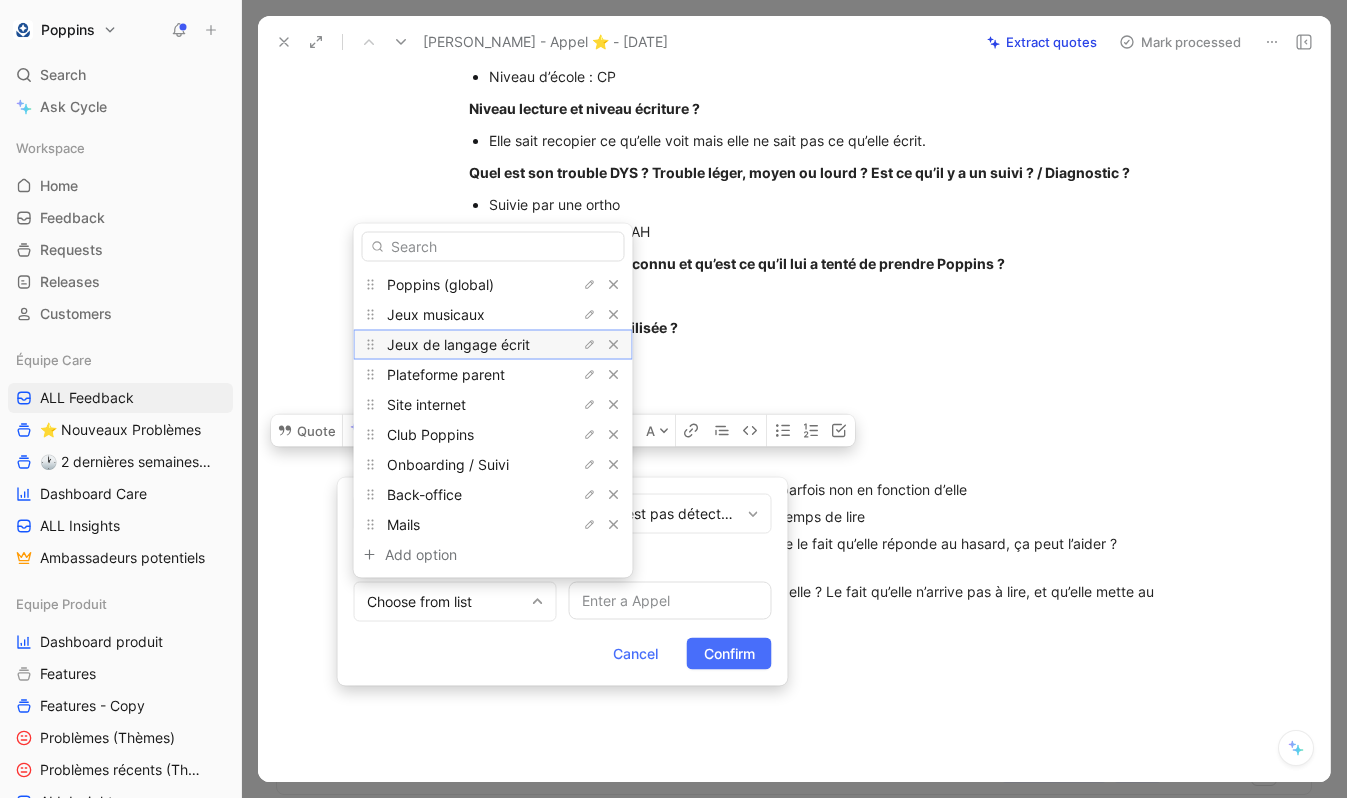 click on "Jeux de langage écrit" at bounding box center [458, 344] 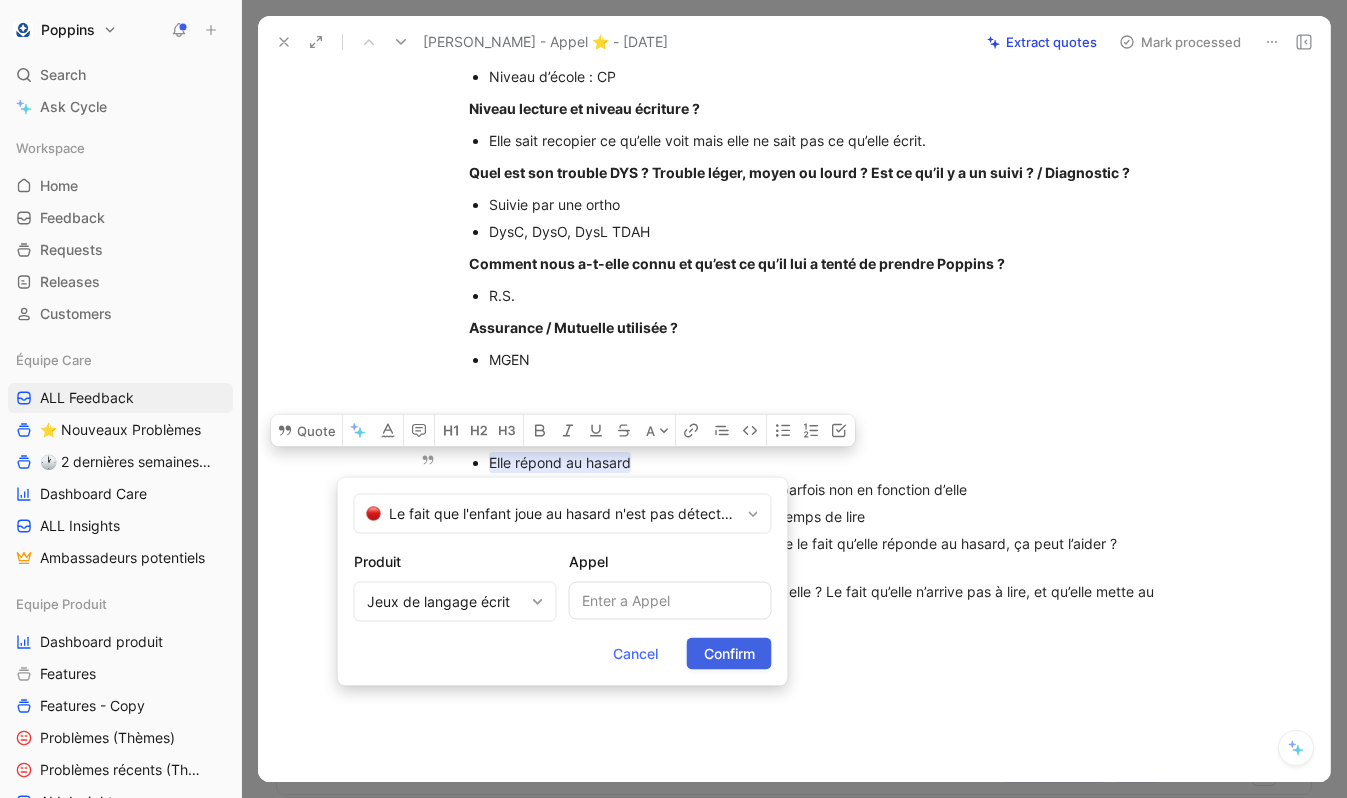 click on "Confirm" at bounding box center [729, 654] 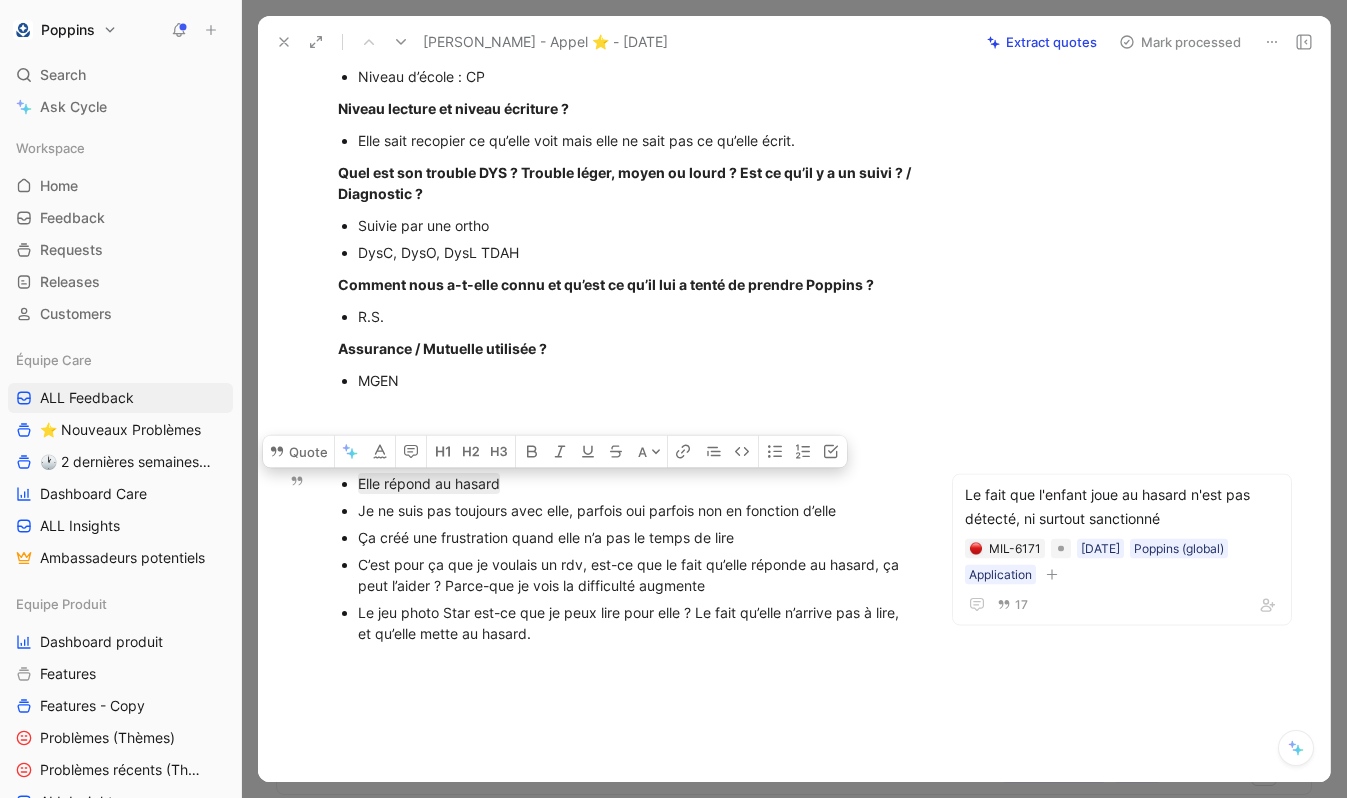 click on "Je ne suis pas toujours avec elle, parfois oui parfois non en fonction d’elle" at bounding box center [636, 510] 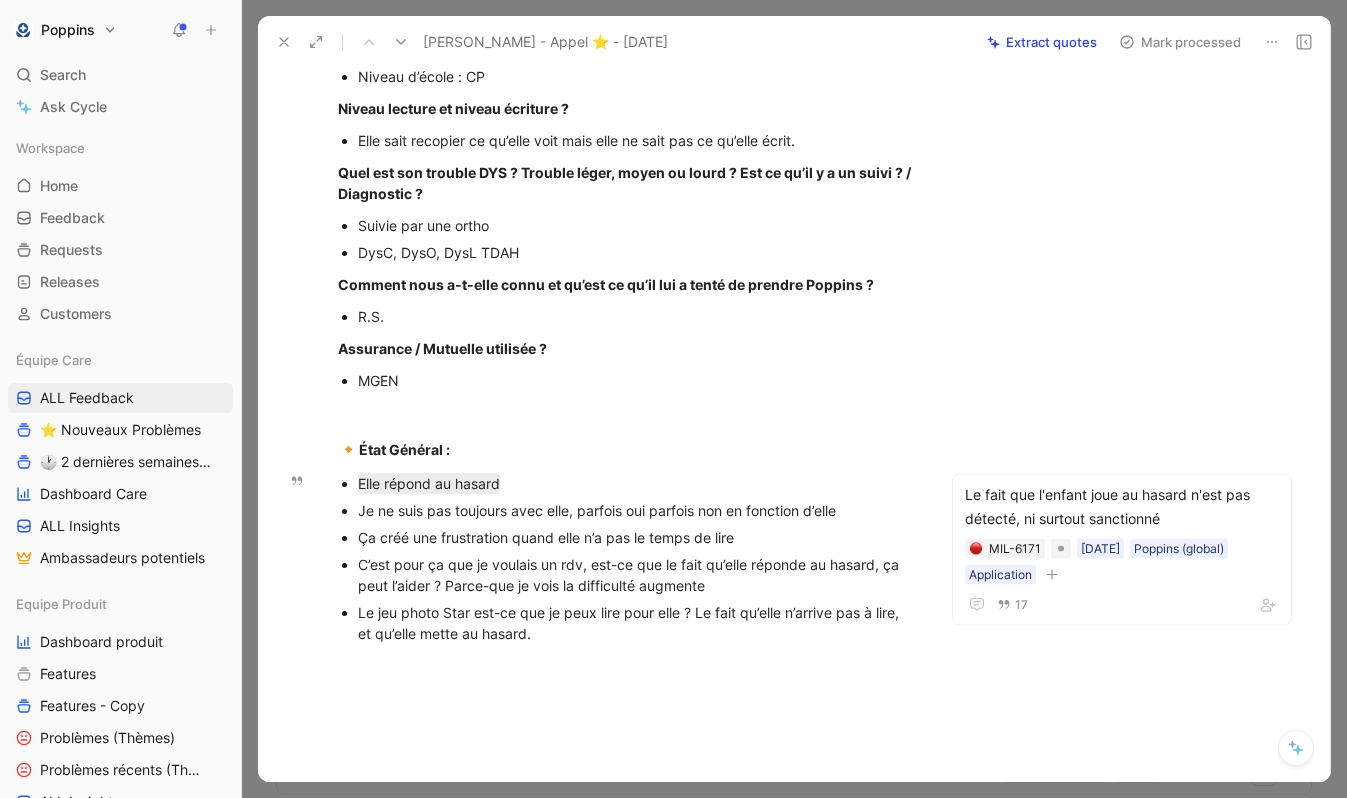 click on "Ça créé une frustration quand elle n’a pas le temps de lire" at bounding box center [636, 537] 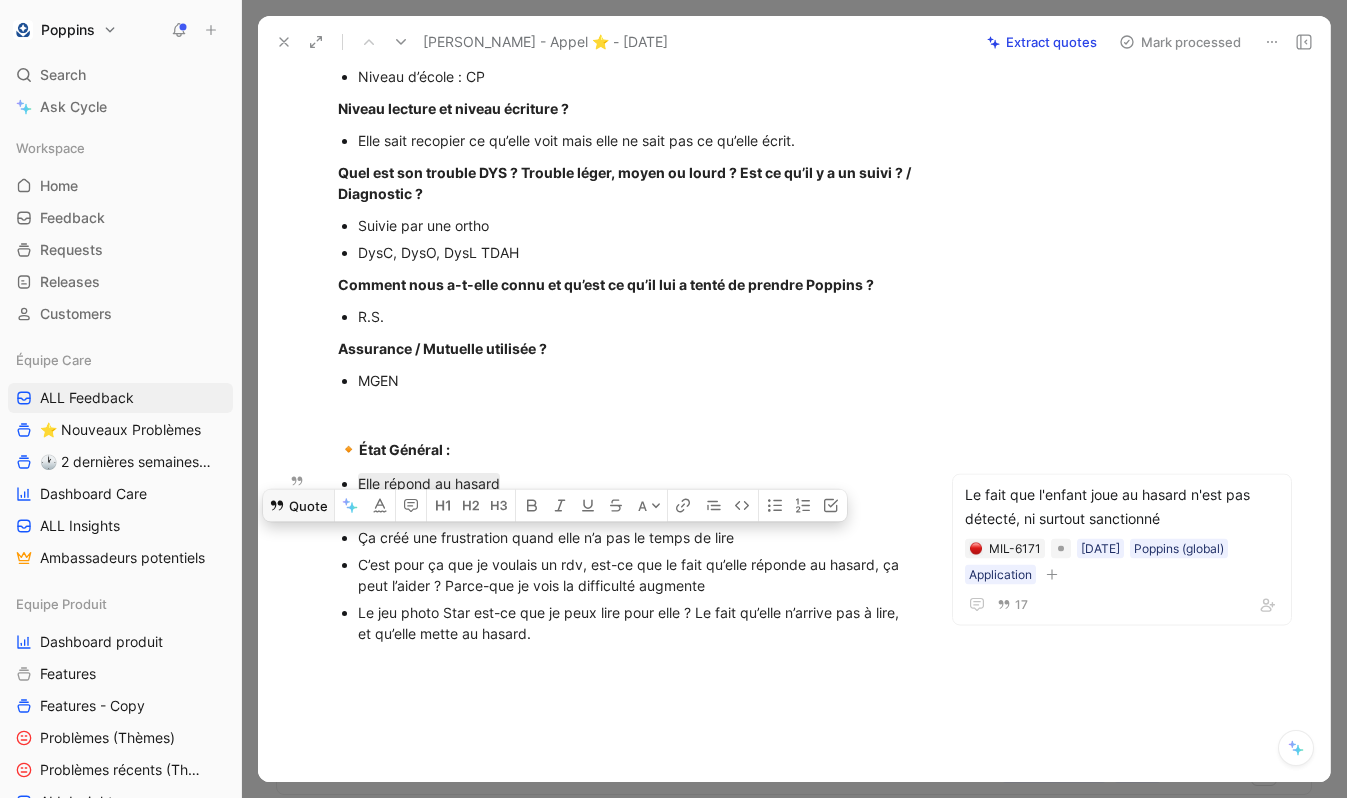 click on "Quote" at bounding box center [298, 505] 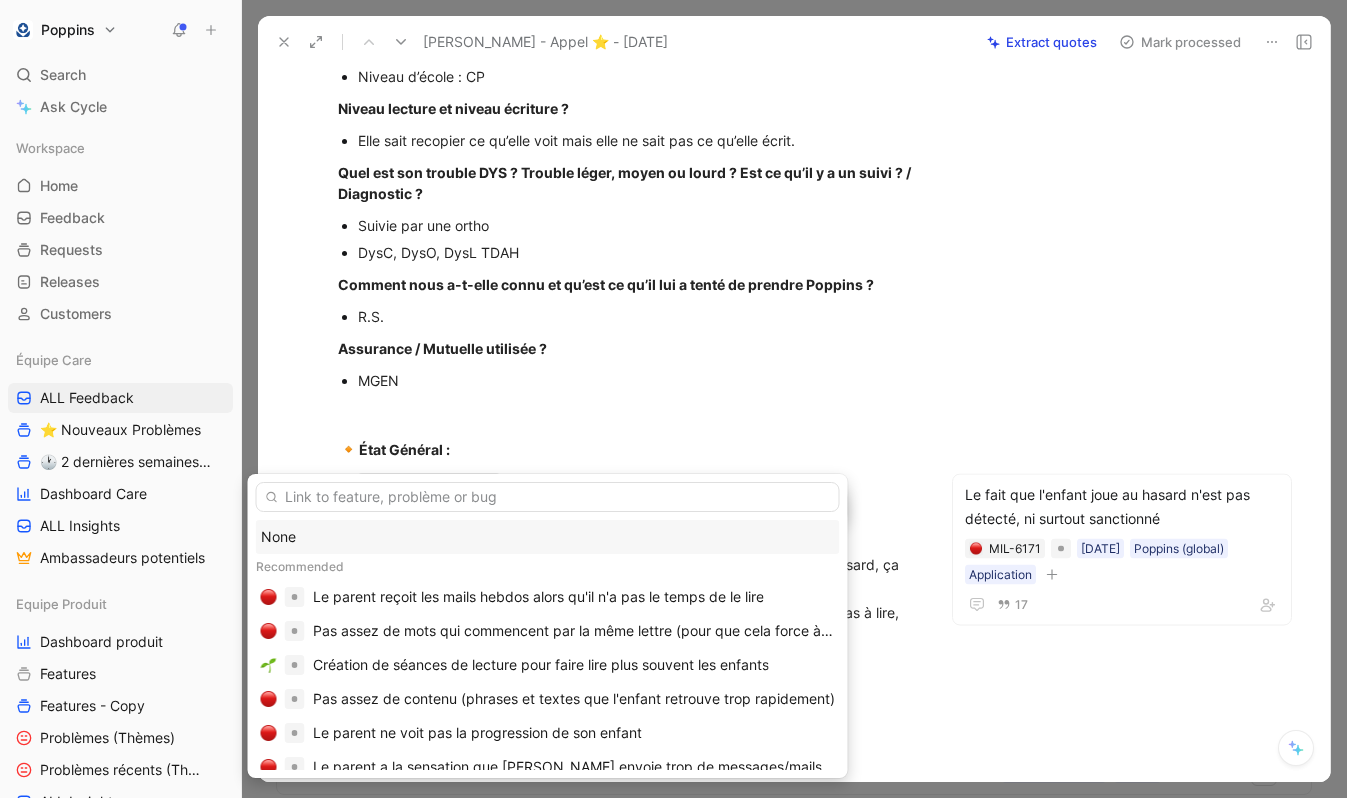 click at bounding box center (548, 497) 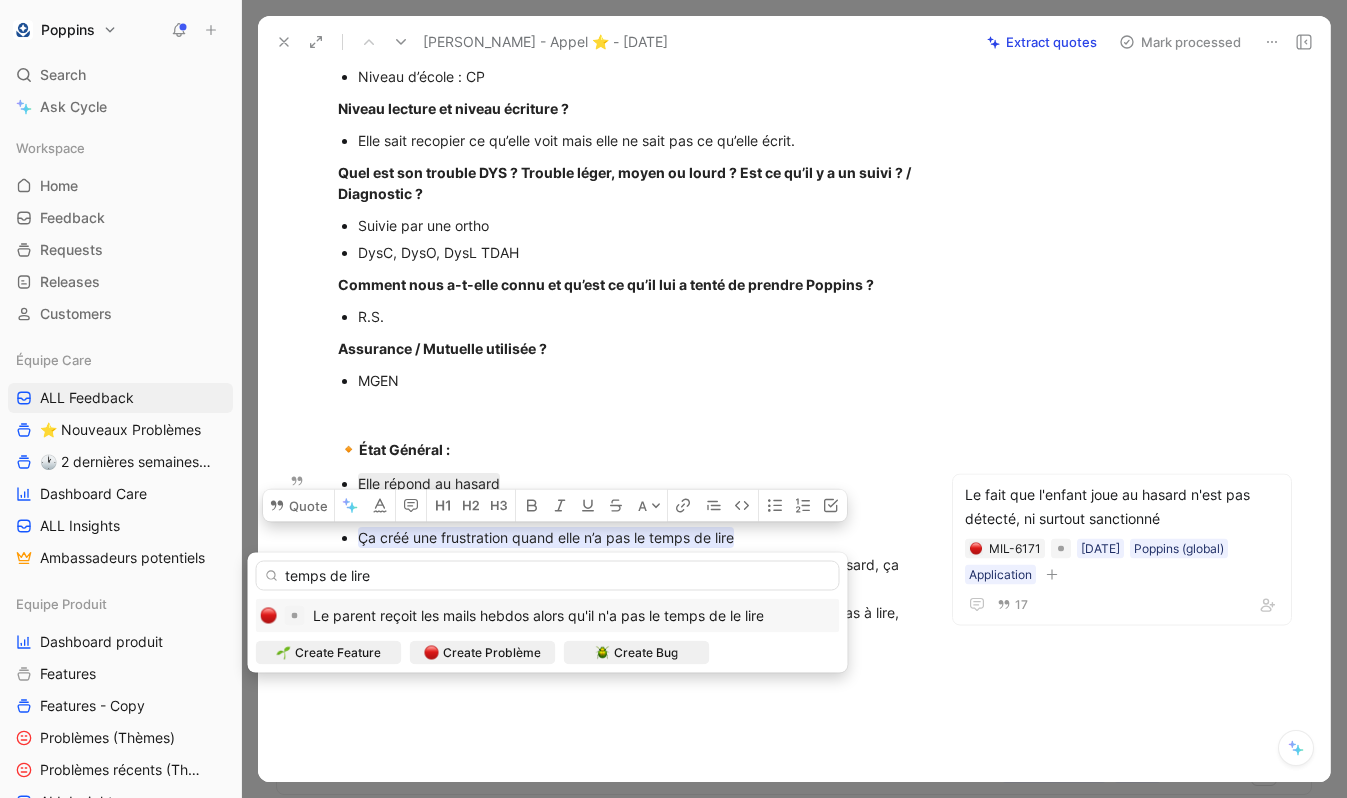 click on "temps de lire" at bounding box center [548, 576] 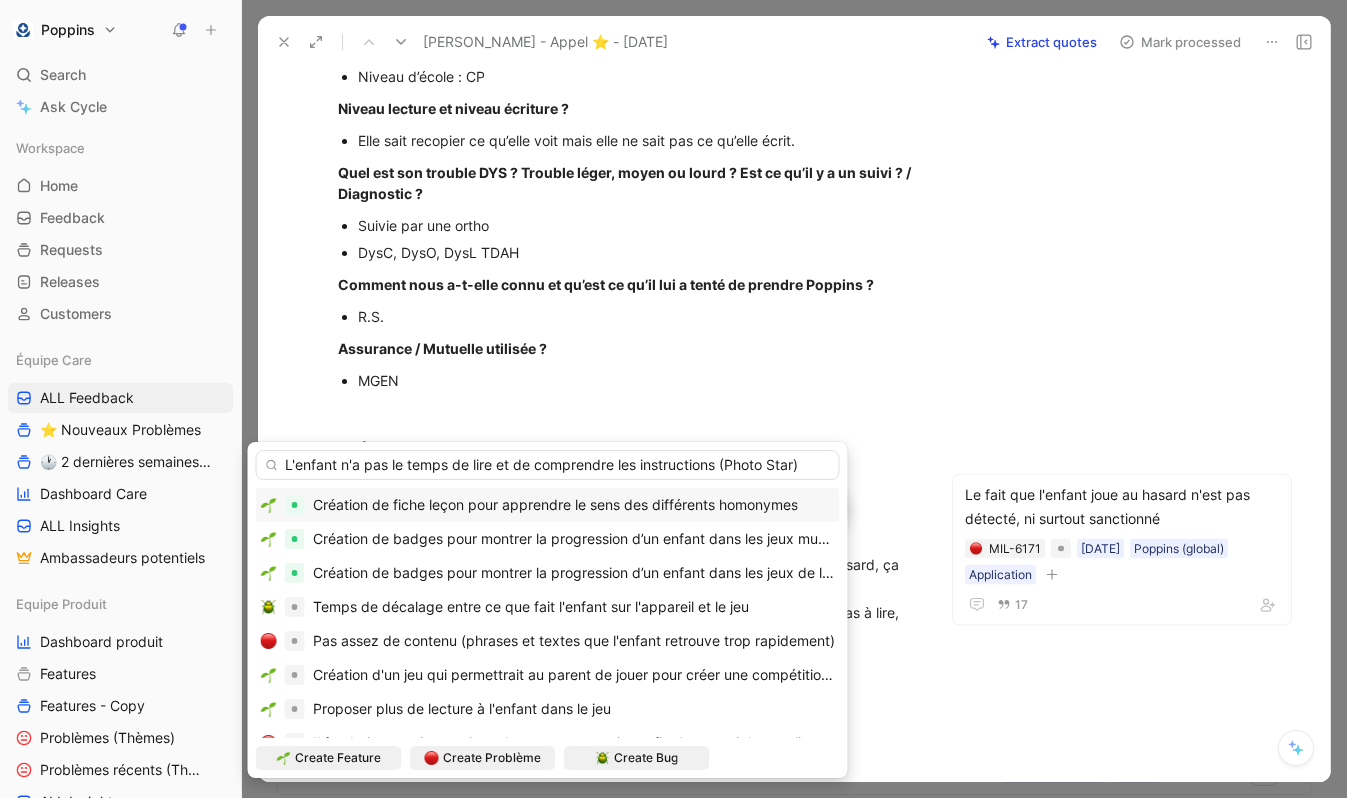 type on "L'enfant n'a pas le temps de lire et de comprendre les instructions (Photo Star)" 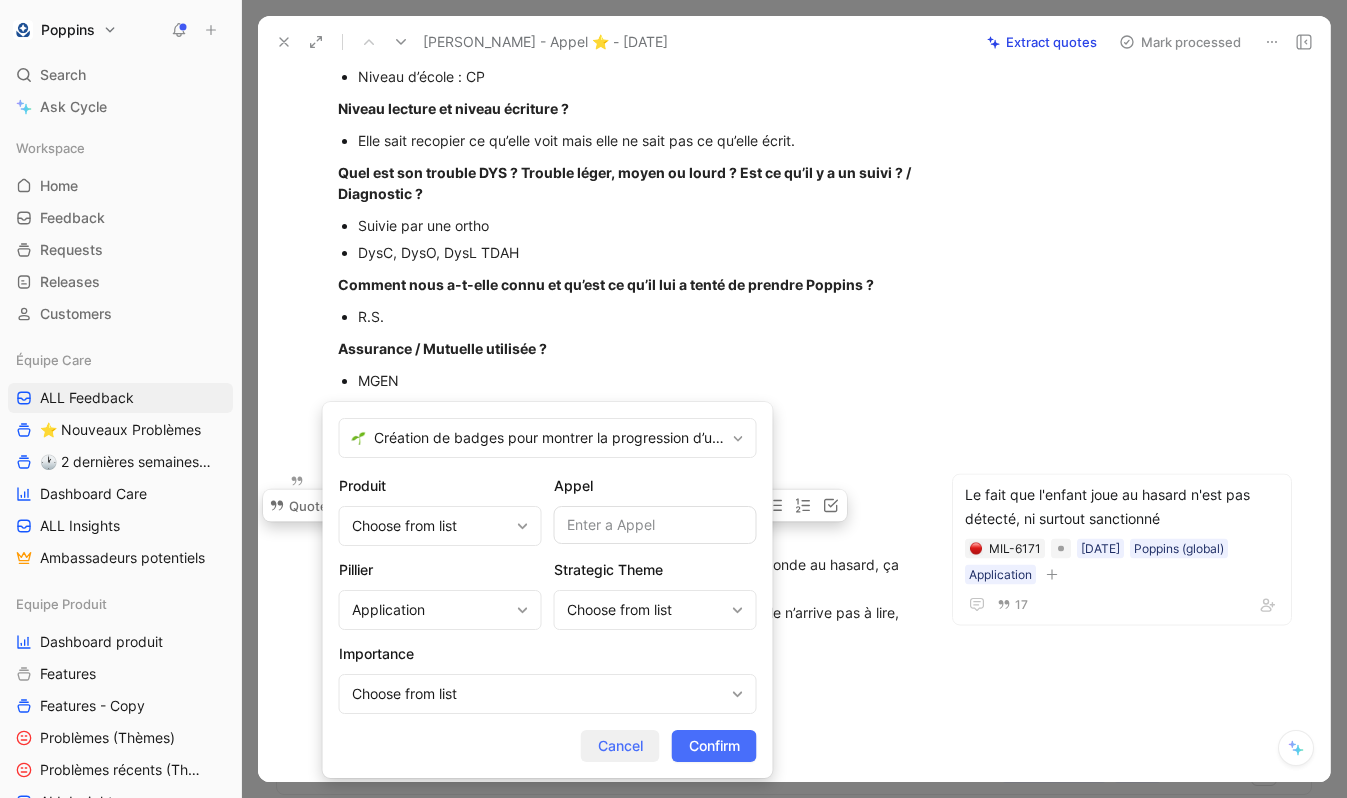 click on "Cancel" at bounding box center [620, 746] 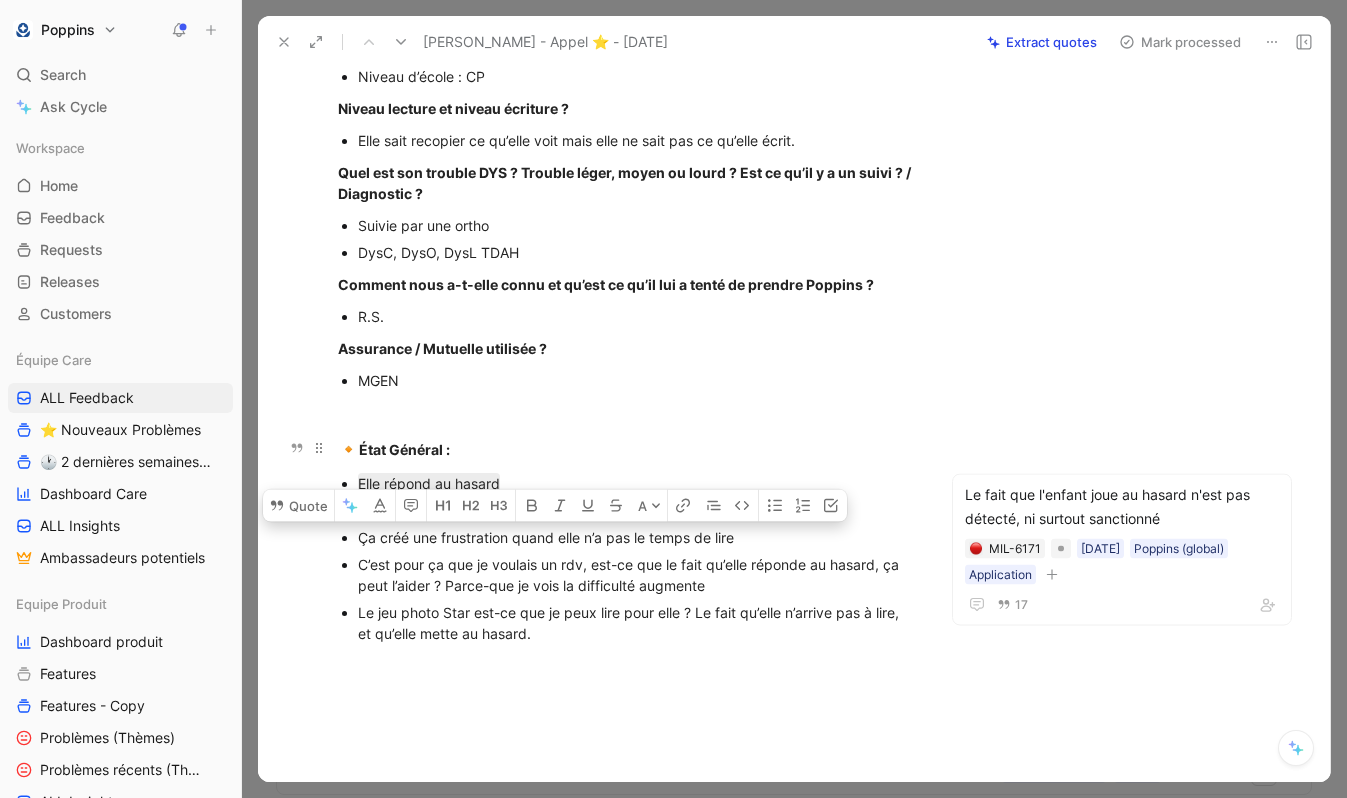 click on "🔸 État Général :" at bounding box center (626, 450) 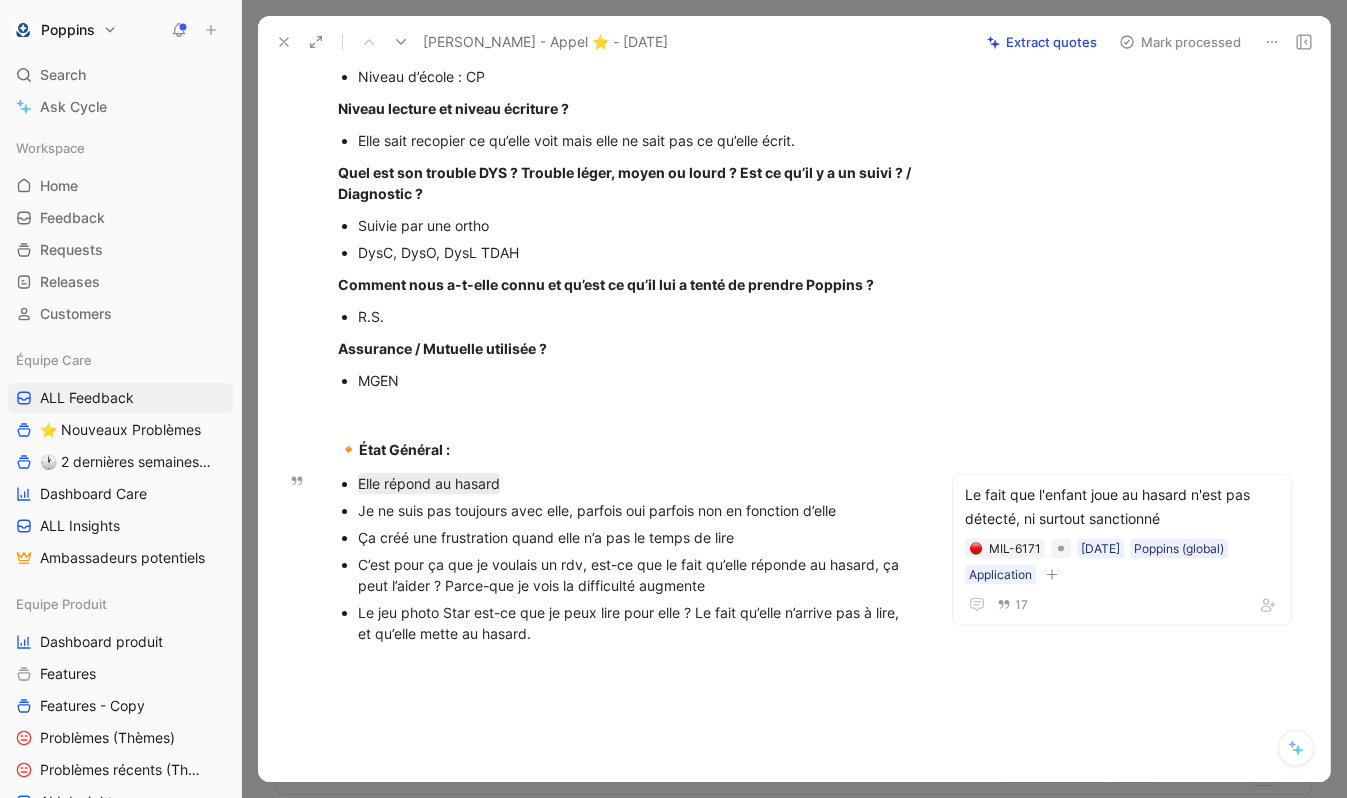 click on "Ça créé une frustration quand elle n’a pas le temps de lire" at bounding box center (636, 537) 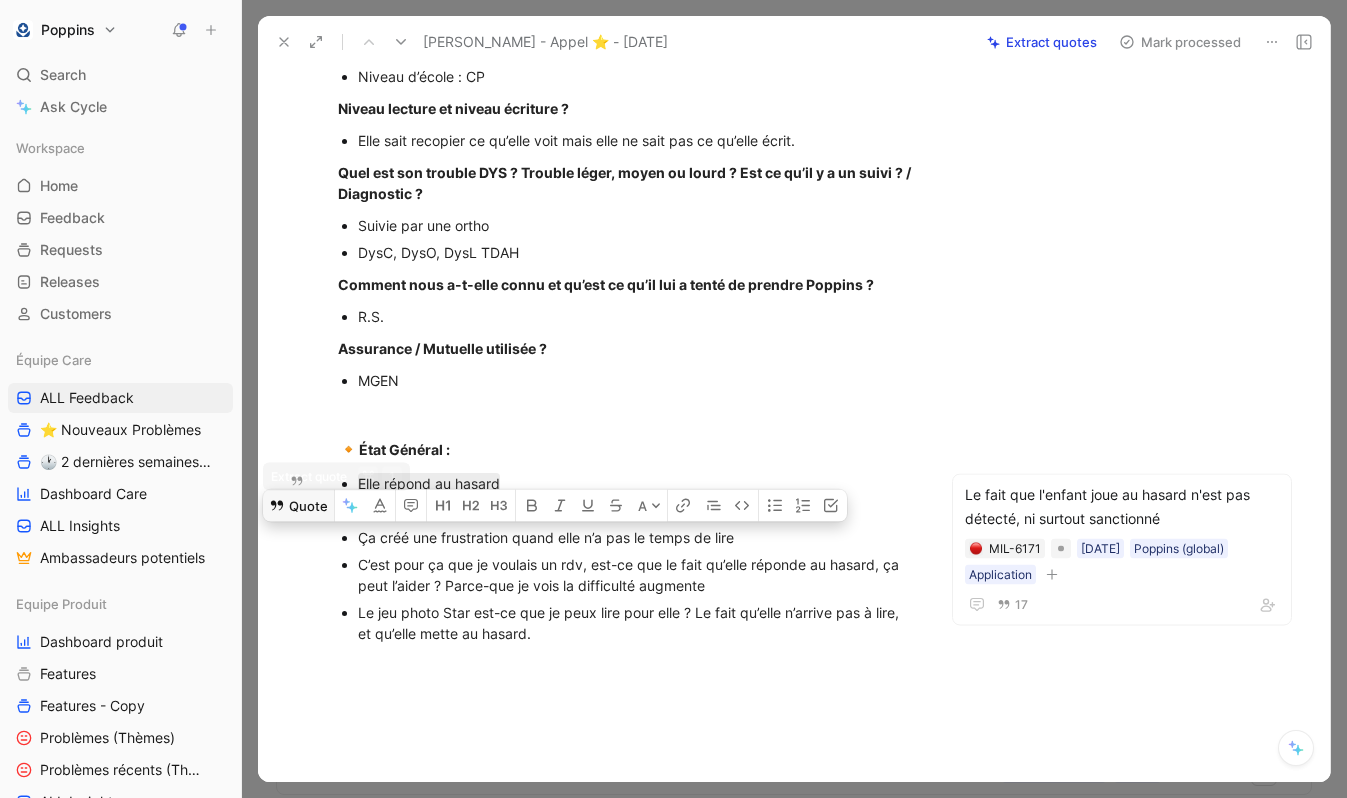 click 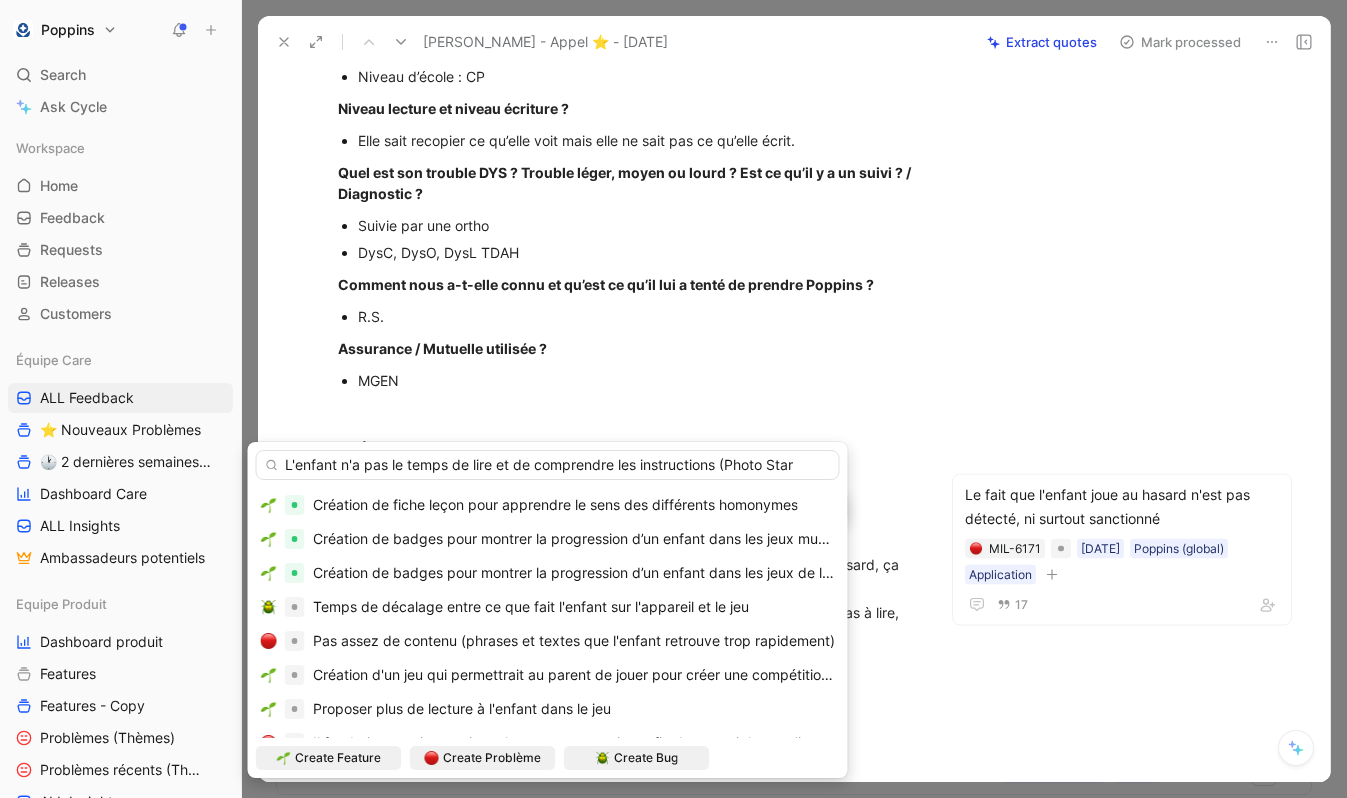 type on "L'enfant n'a pas le temps de lire et de comprendre les instructions (Photo Star)" 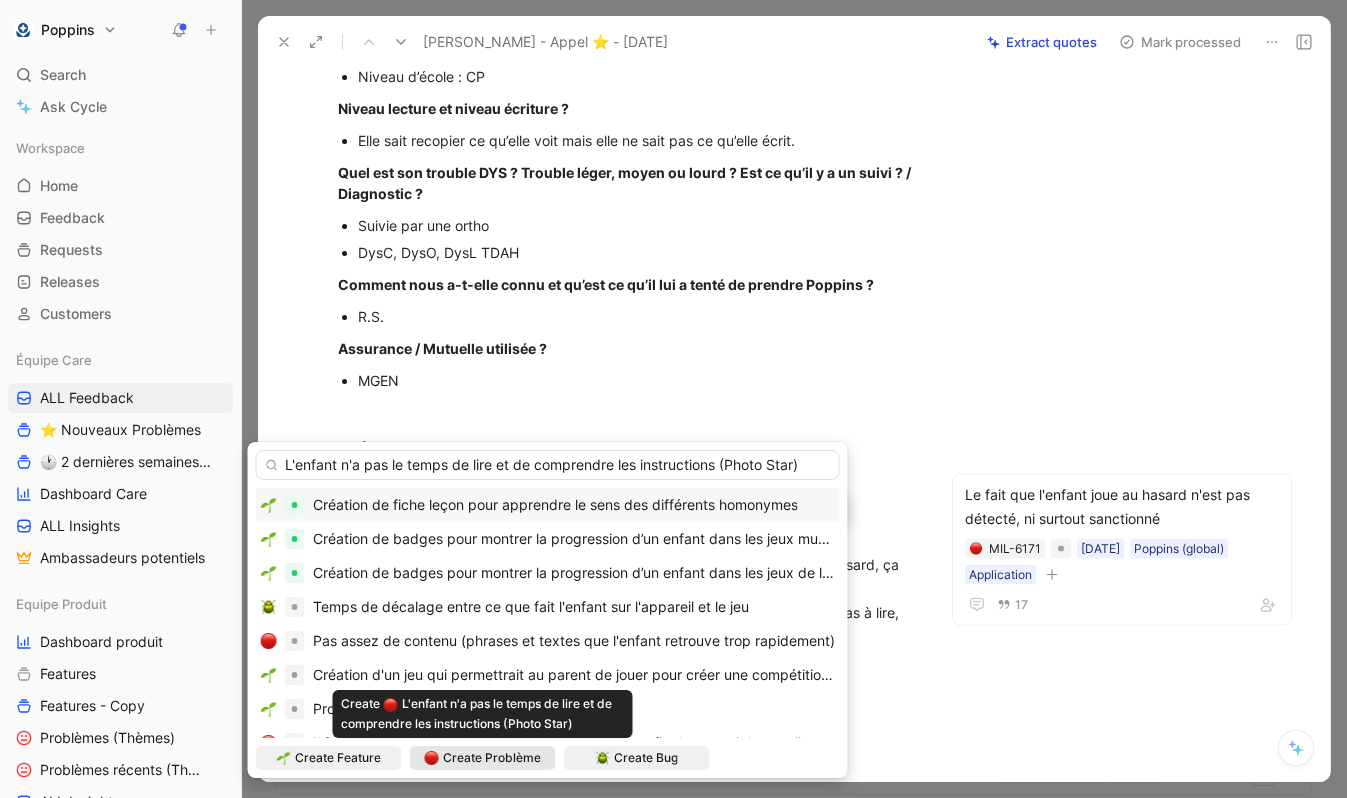 type 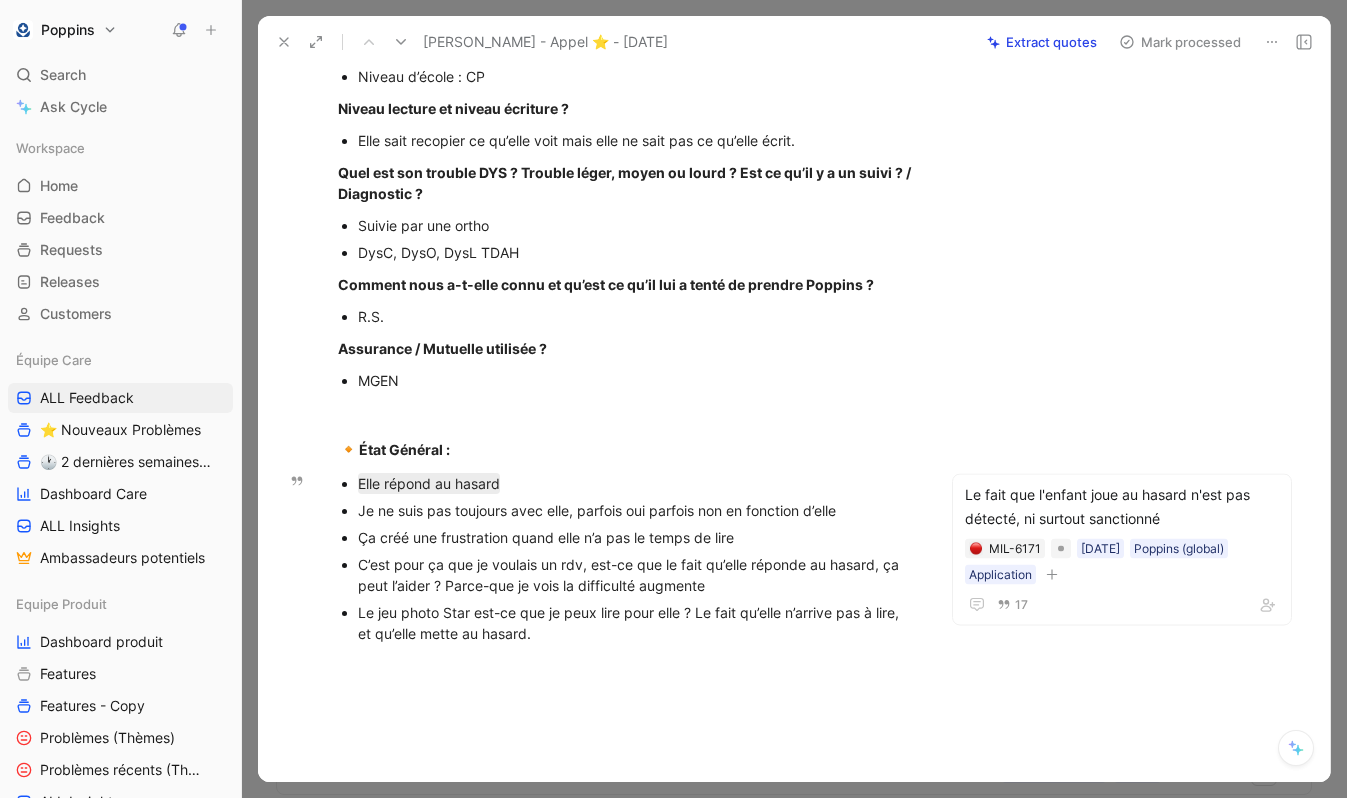 click on "Ça créé une frustration quand elle n’a pas le temps de lire" at bounding box center [636, 537] 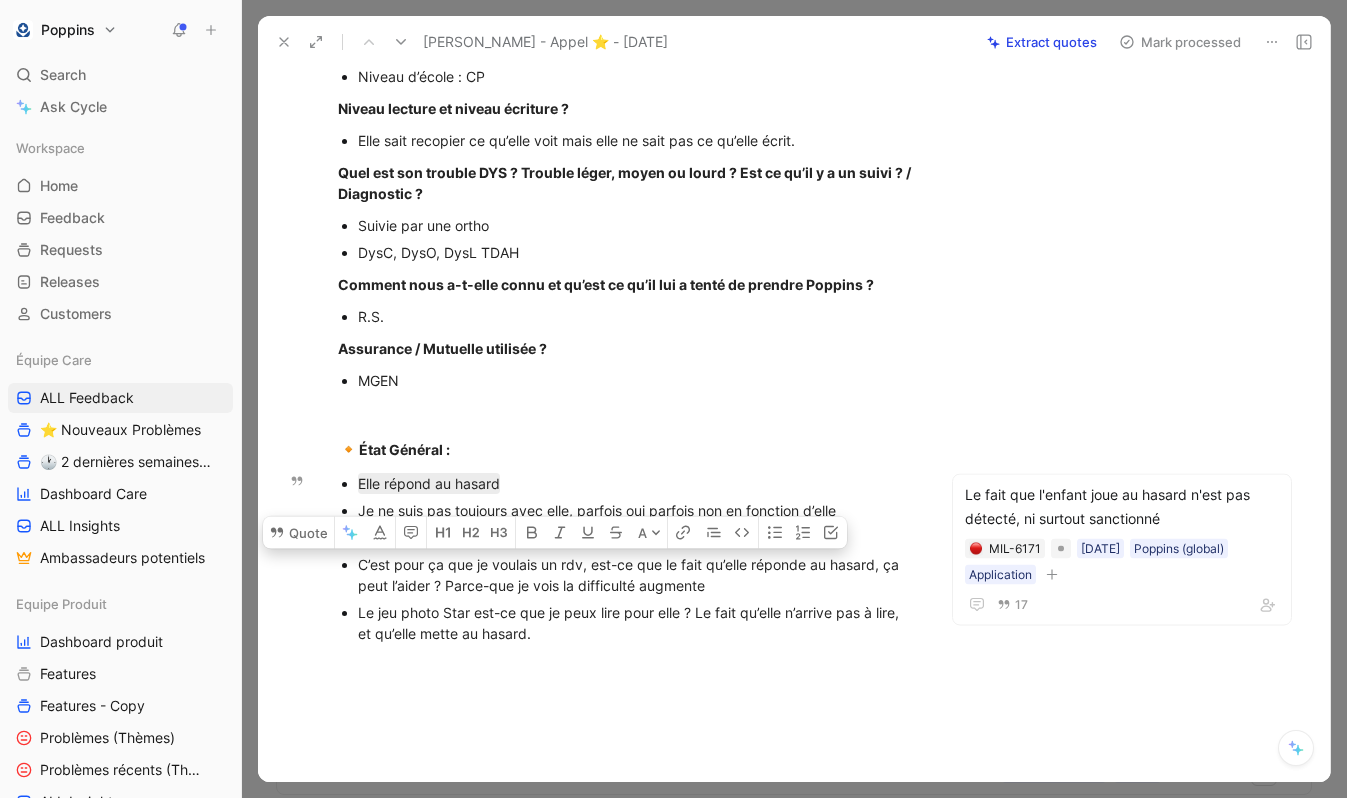 drag, startPoint x: 356, startPoint y: 563, endPoint x: 442, endPoint y: 590, distance: 90.13878 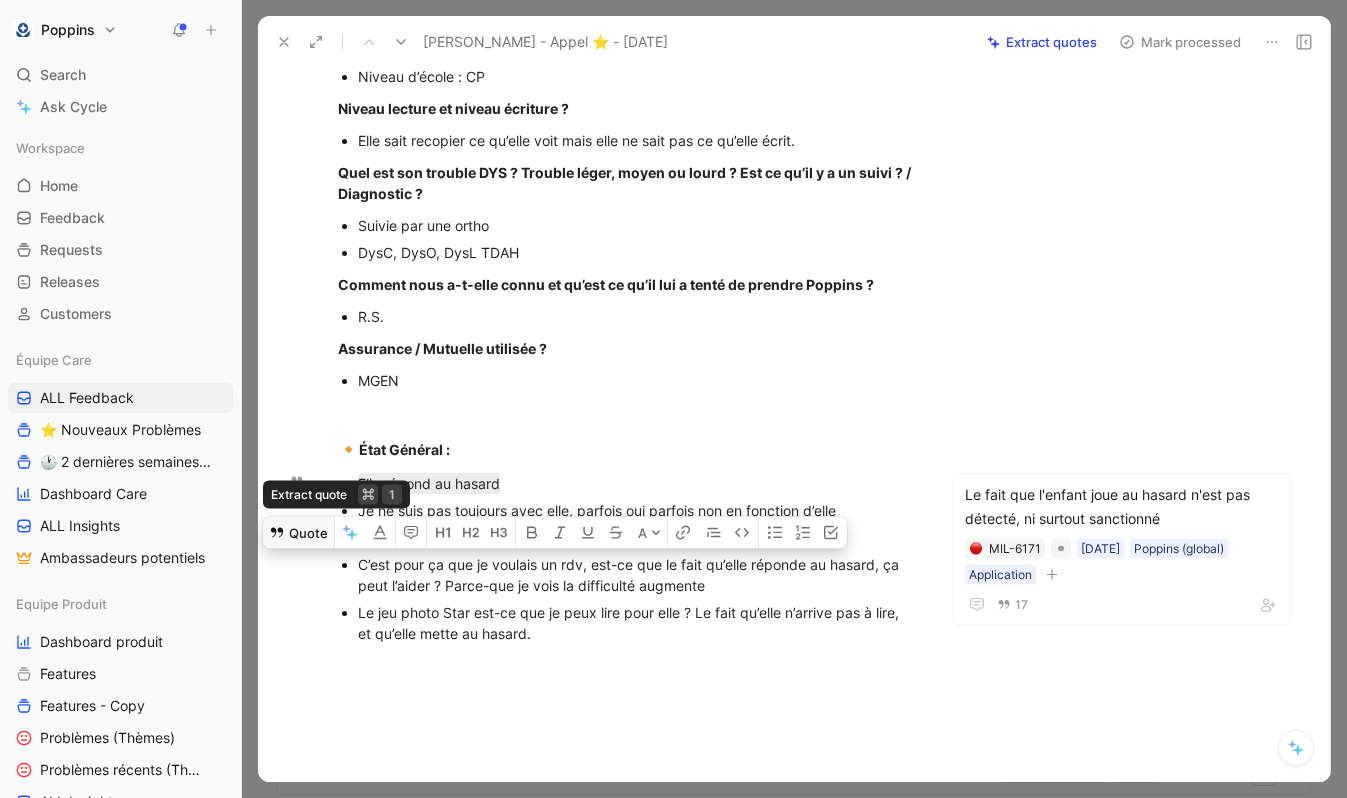 click on "Quote" at bounding box center [298, 532] 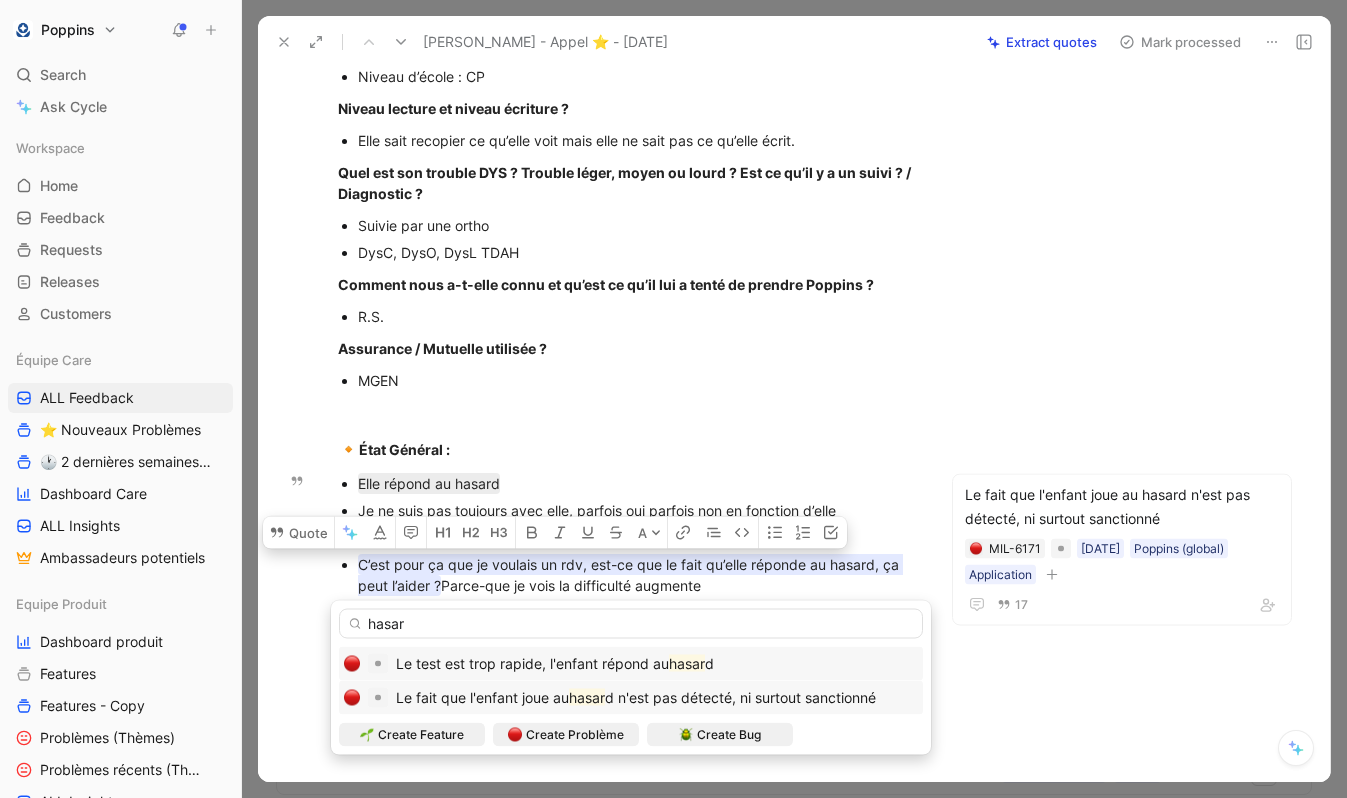 type on "hasar" 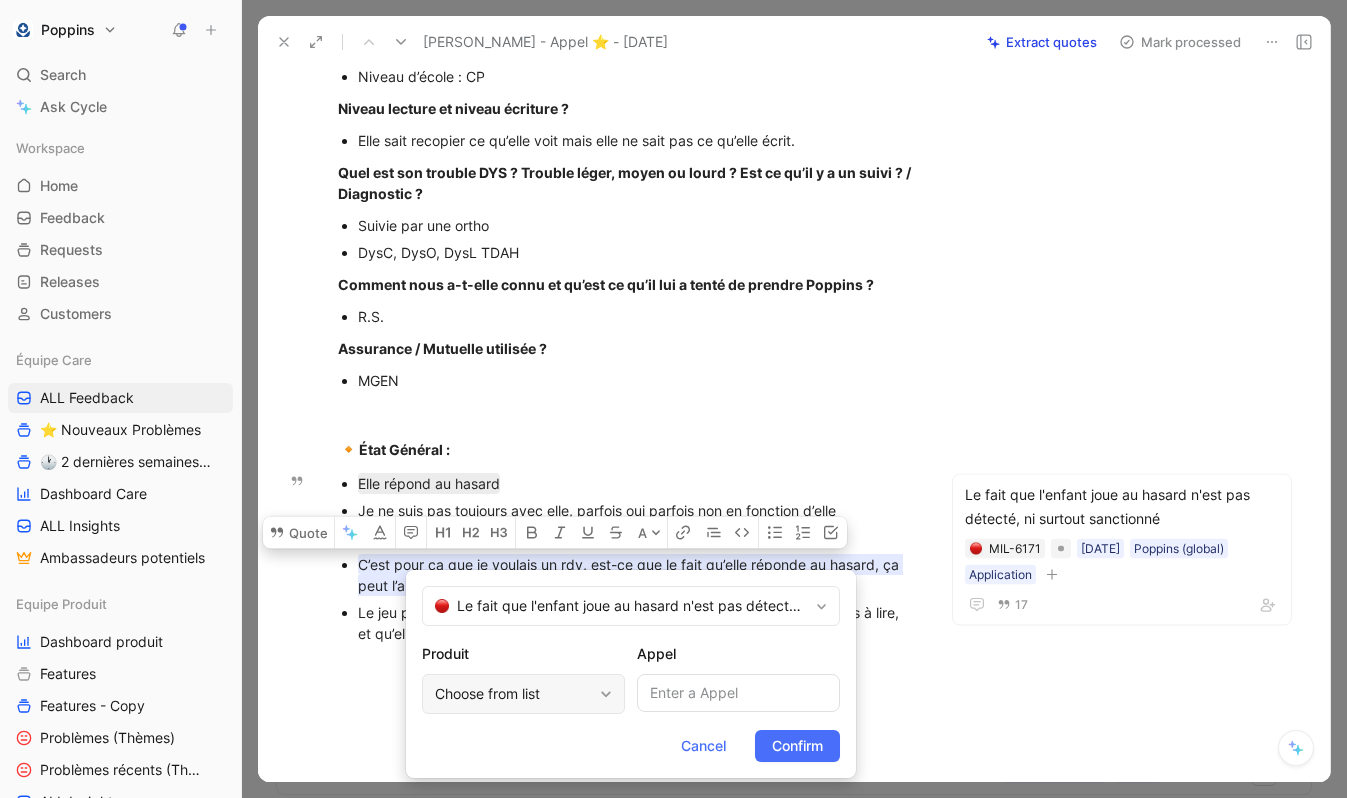 click on "Choose from list" at bounding box center [513, 694] 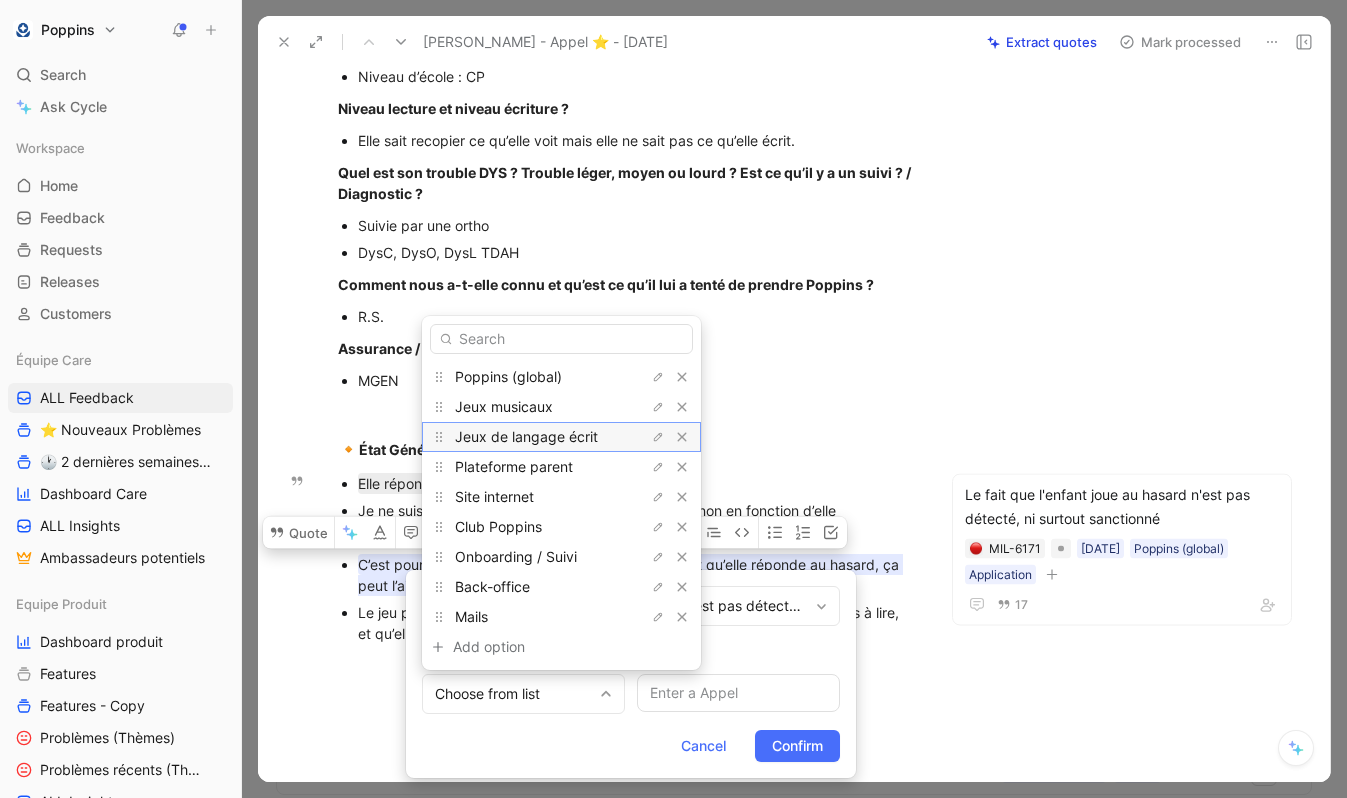click on "Jeux de langage écrit" at bounding box center [526, 436] 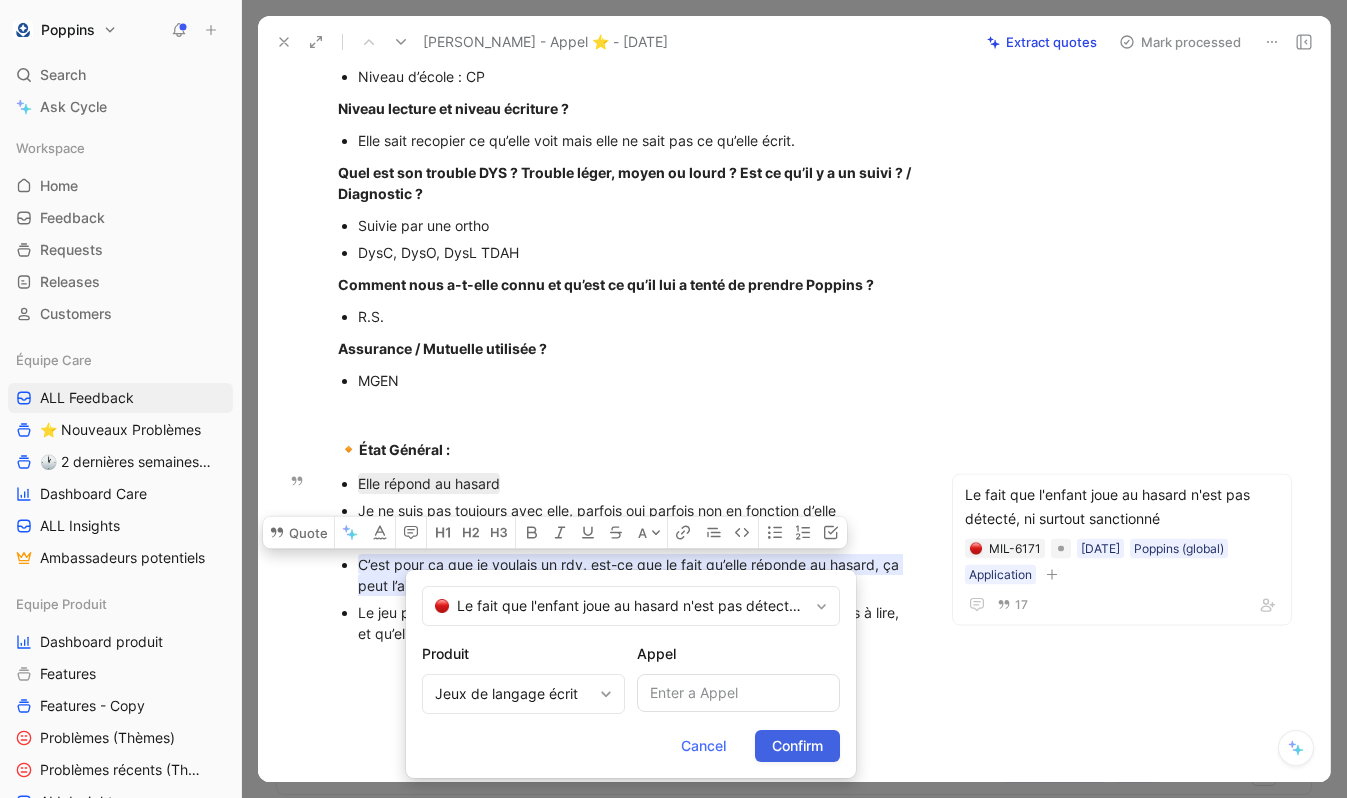 click on "Confirm" at bounding box center (797, 746) 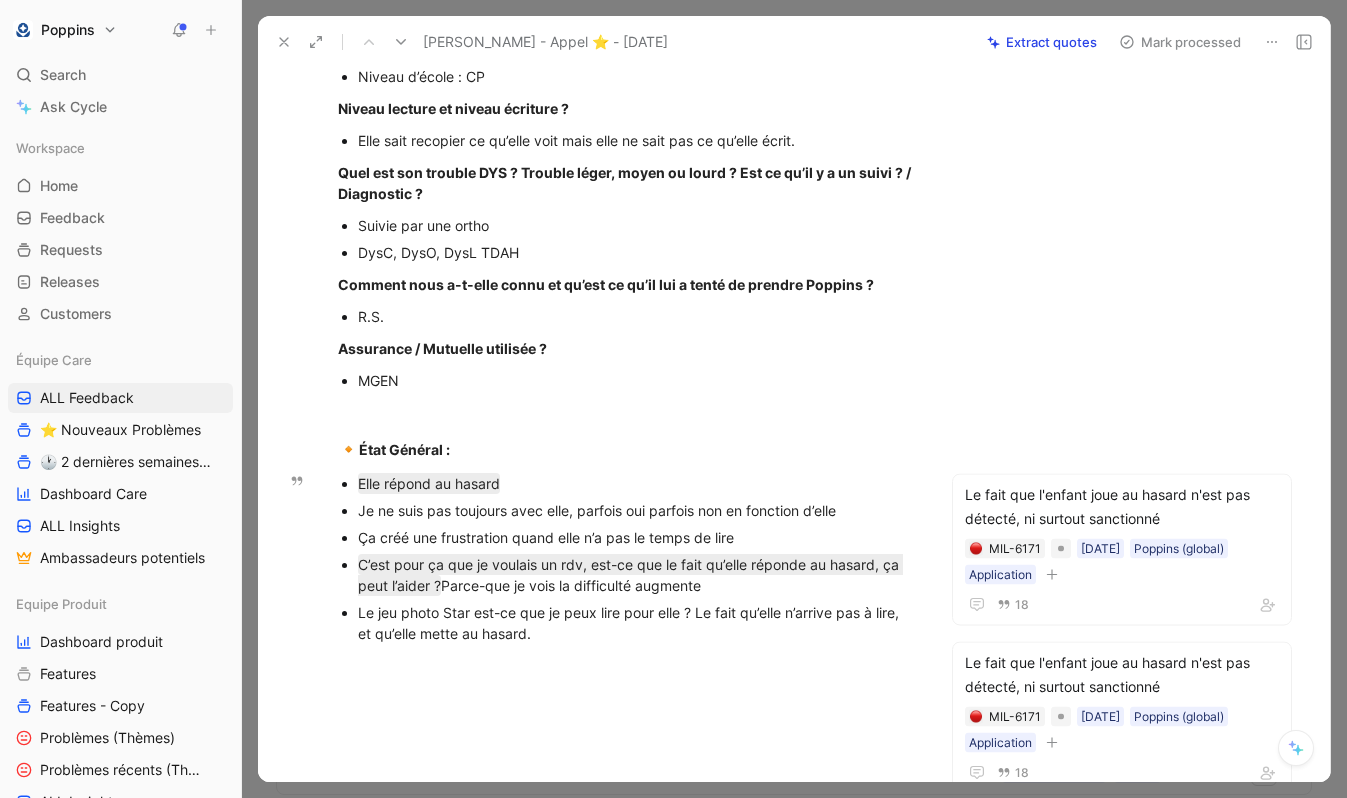click on "C’est pour ça que je voulais un rdv, est-ce que le fait qu’elle réponde au hasard, ça peut l’aider ?  Parce-que je vois la difficulté augmente" at bounding box center (636, 575) 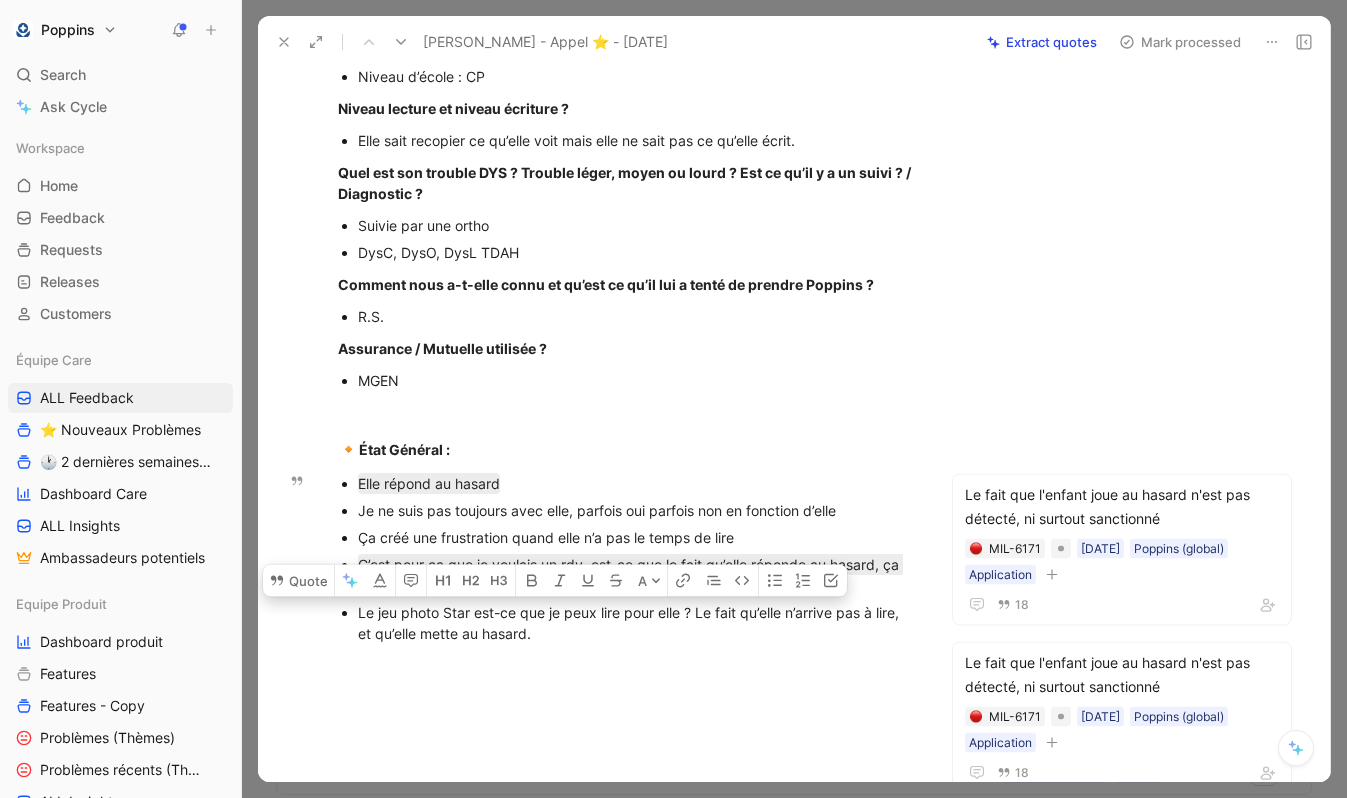 drag, startPoint x: 356, startPoint y: 613, endPoint x: 787, endPoint y: 638, distance: 431.72446 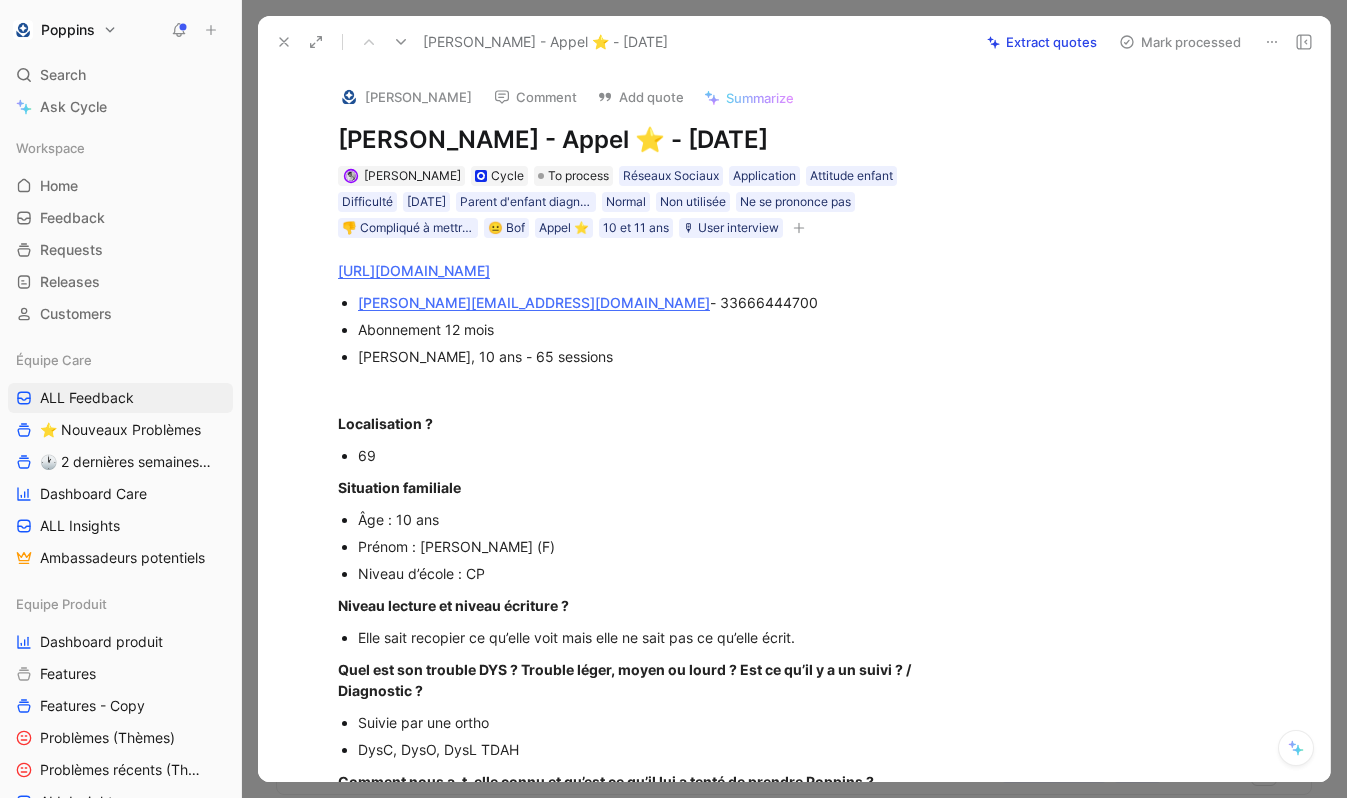 scroll, scrollTop: 7, scrollLeft: 0, axis: vertical 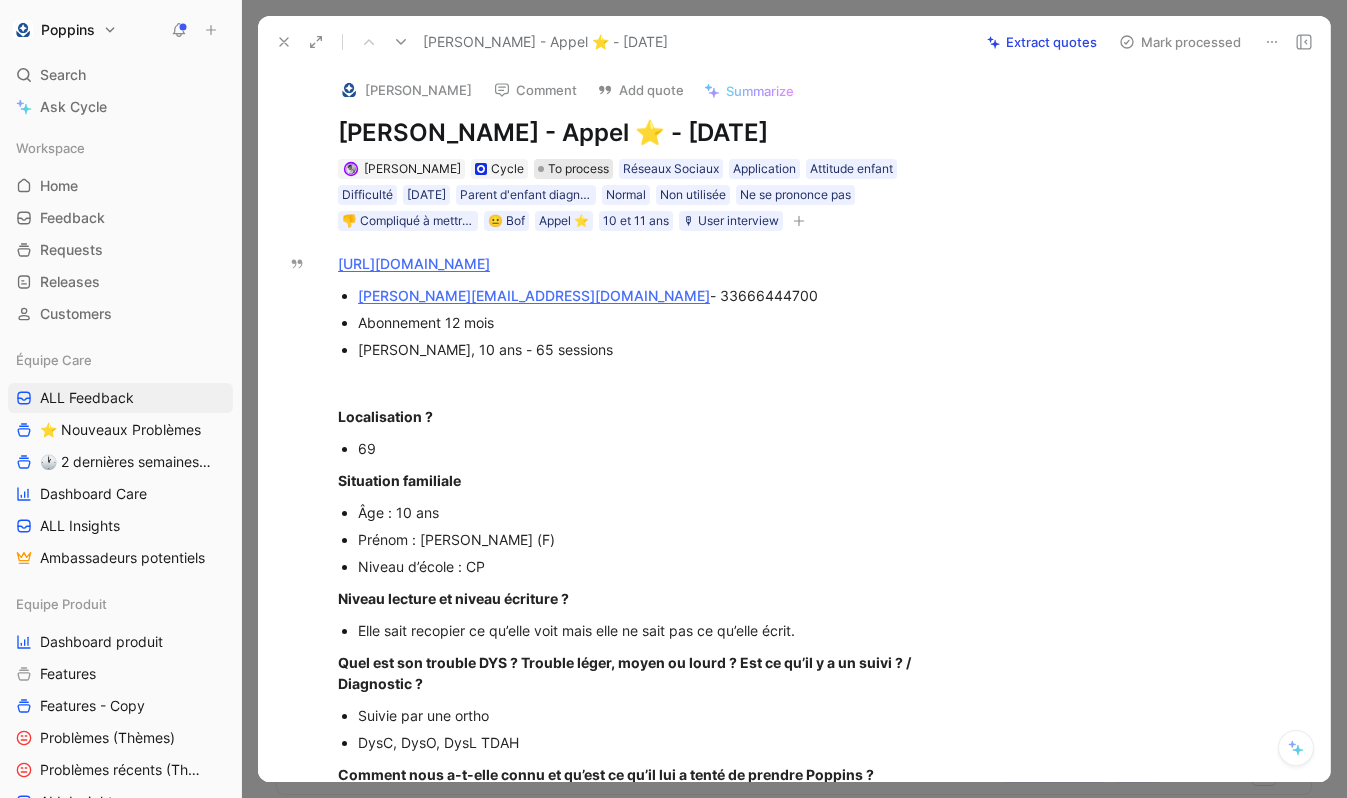 click on "To process" at bounding box center (578, 169) 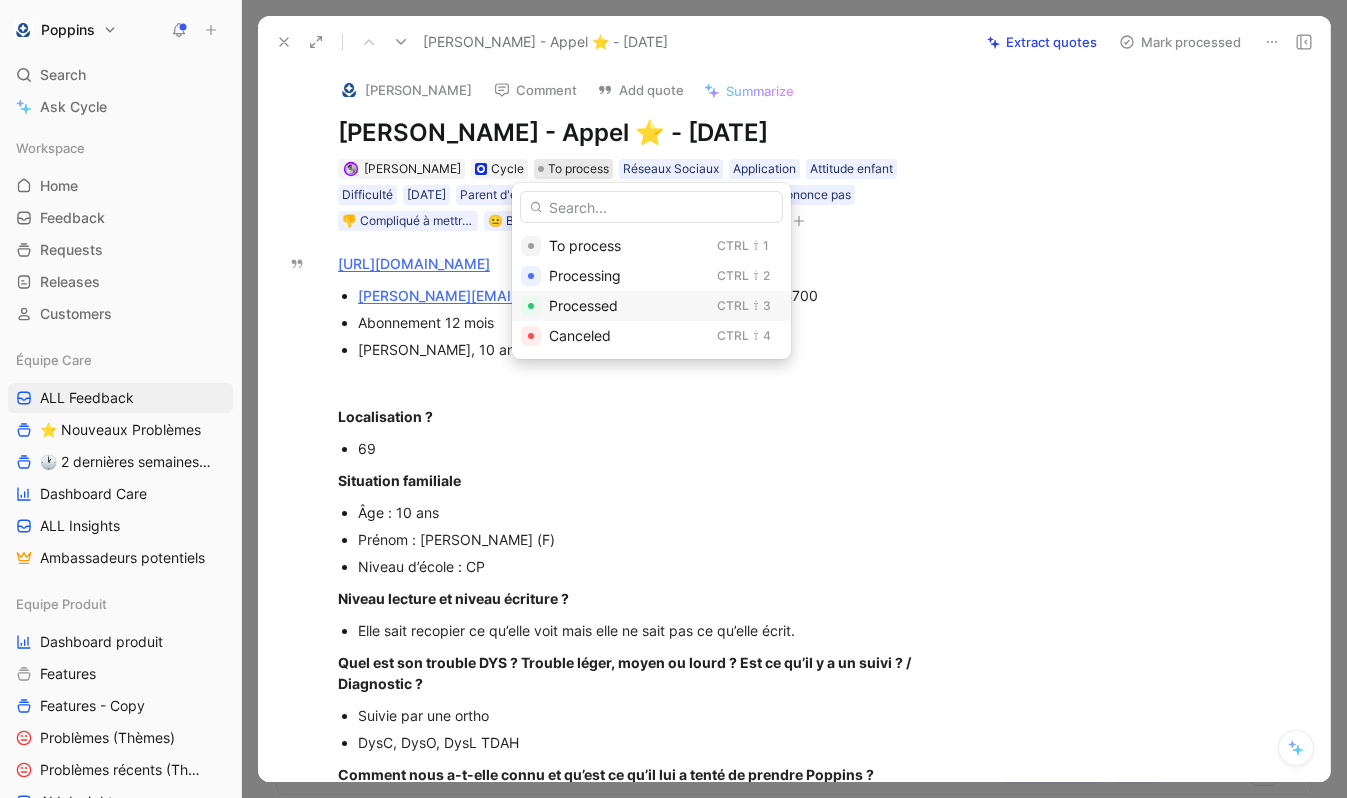 click on "Processed" at bounding box center (583, 305) 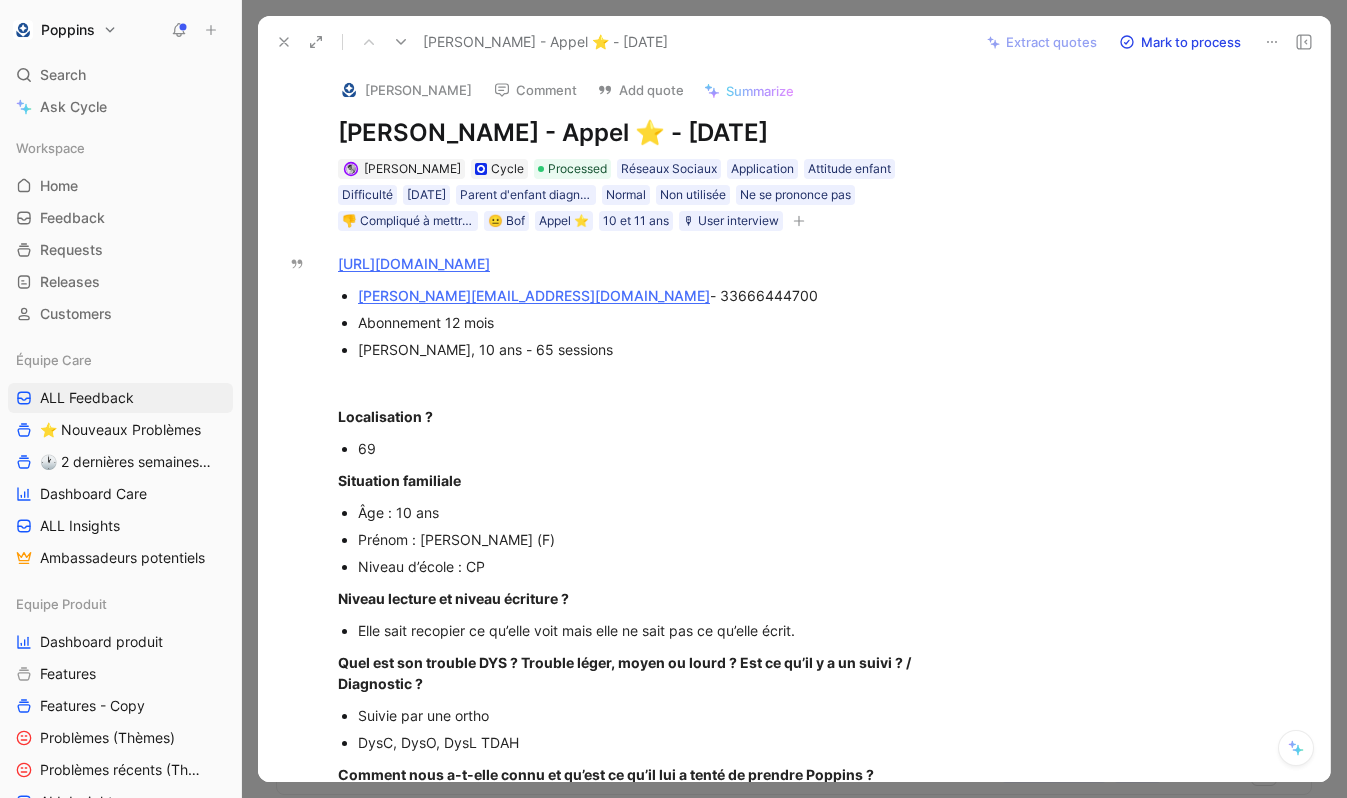 click 